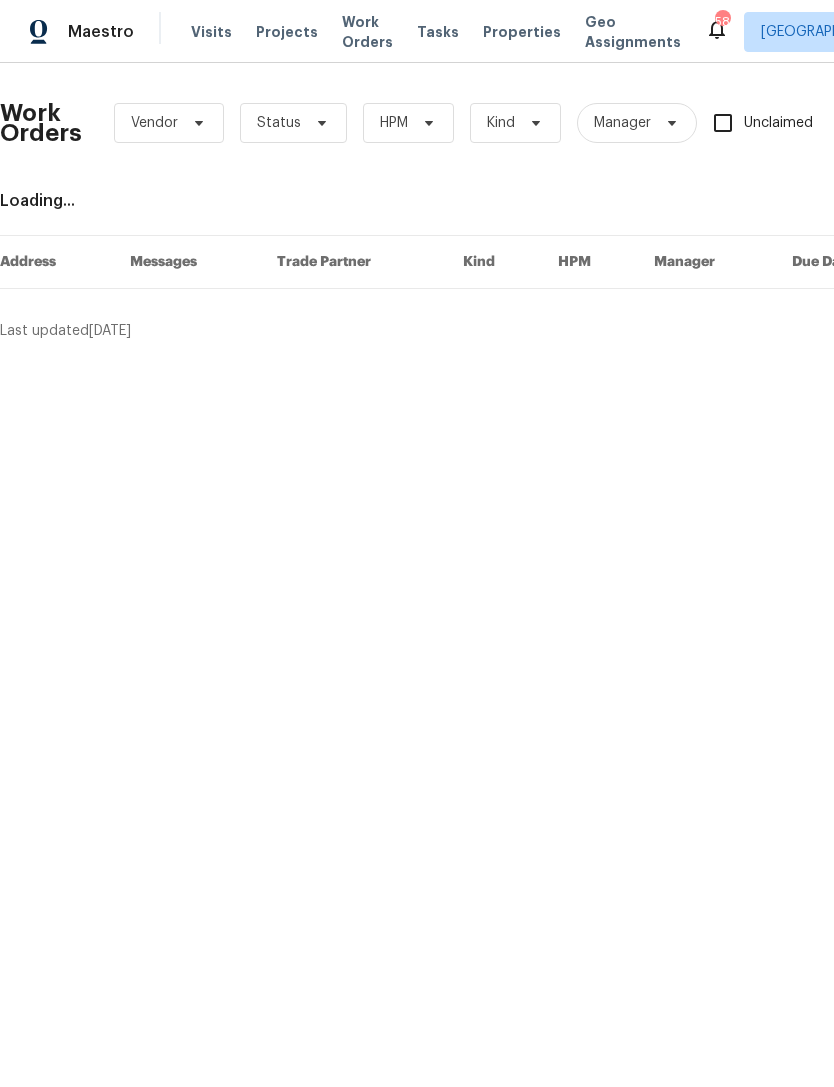 scroll, scrollTop: 0, scrollLeft: 0, axis: both 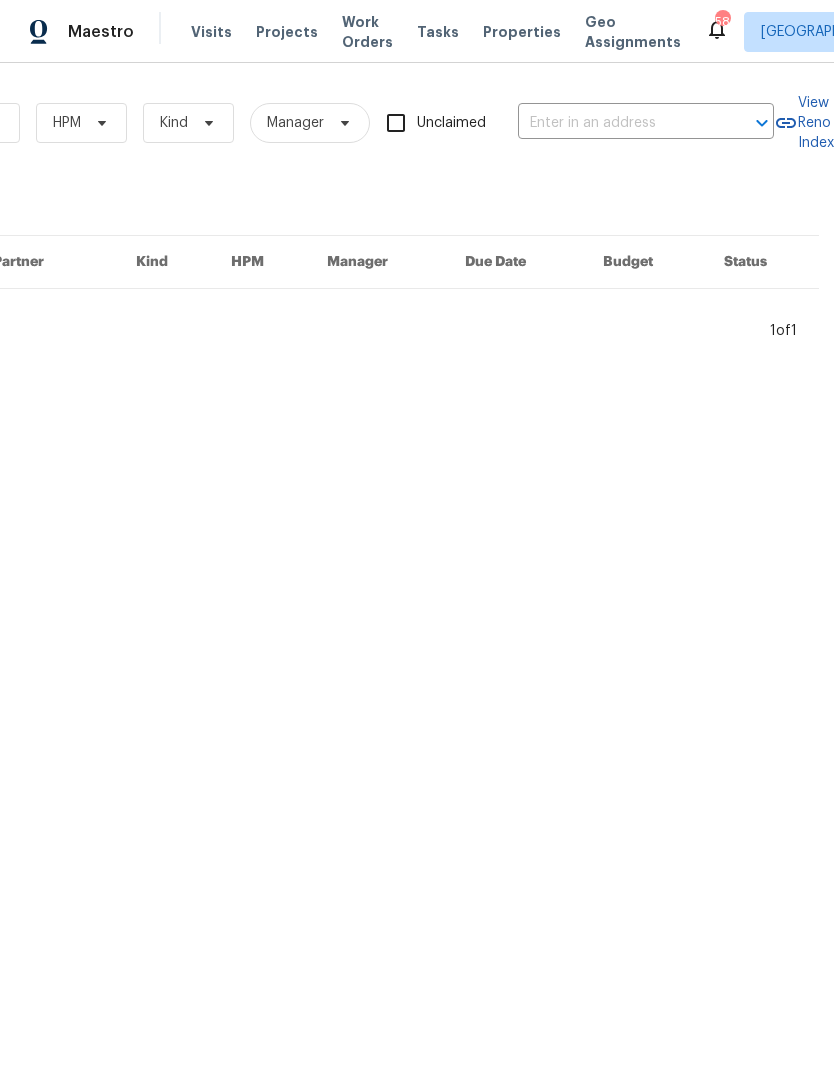 click at bounding box center (618, 123) 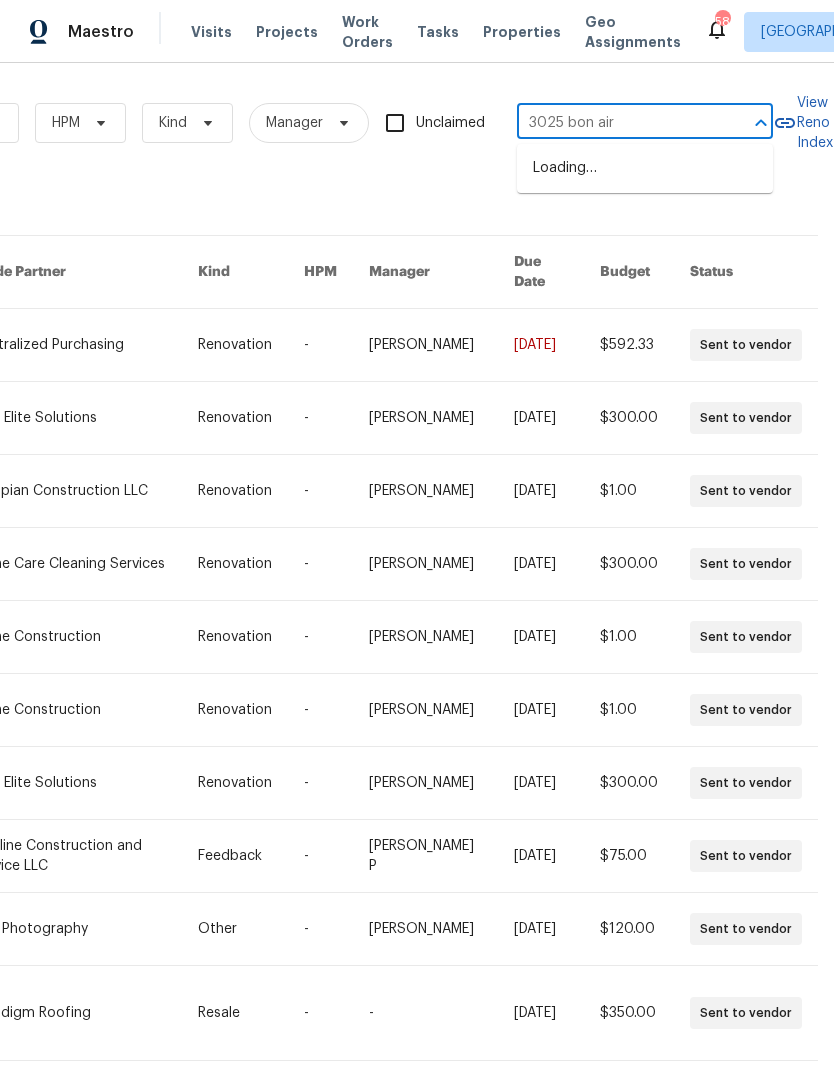 type on "3025 bon air" 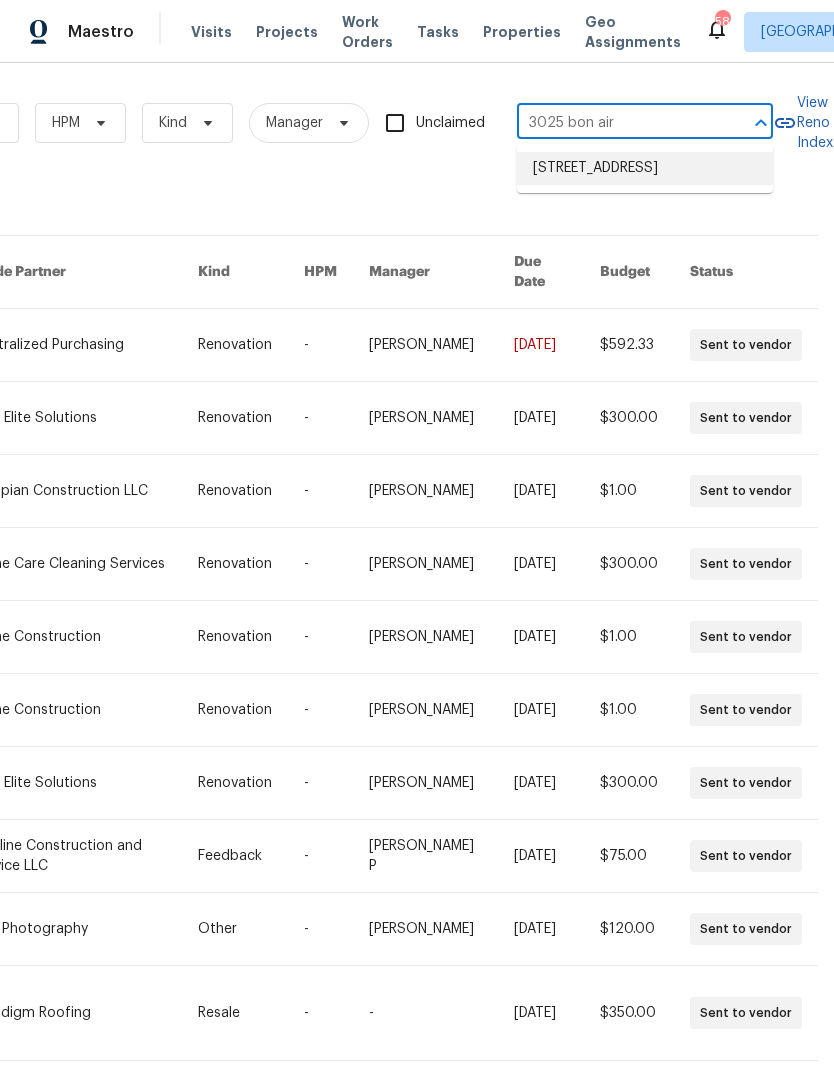 click on "3025 Bon Air Dr, Orlando, FL 32818" at bounding box center (645, 168) 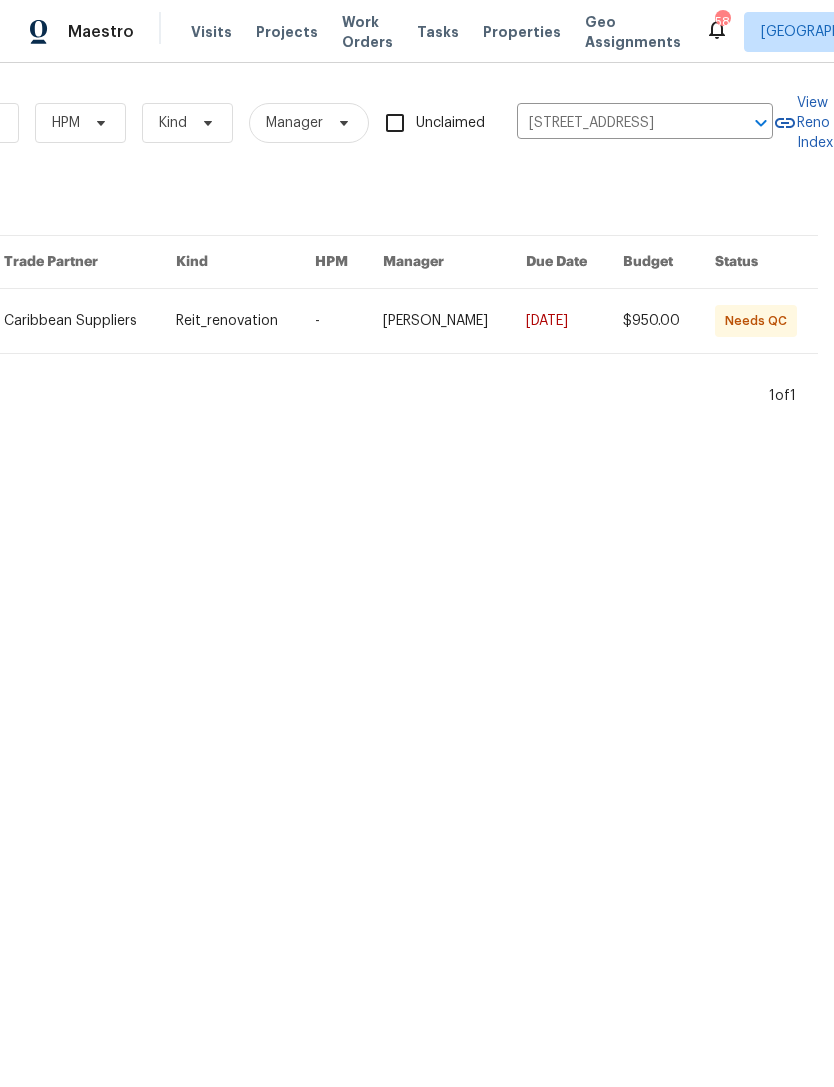 click at bounding box center (454, 321) 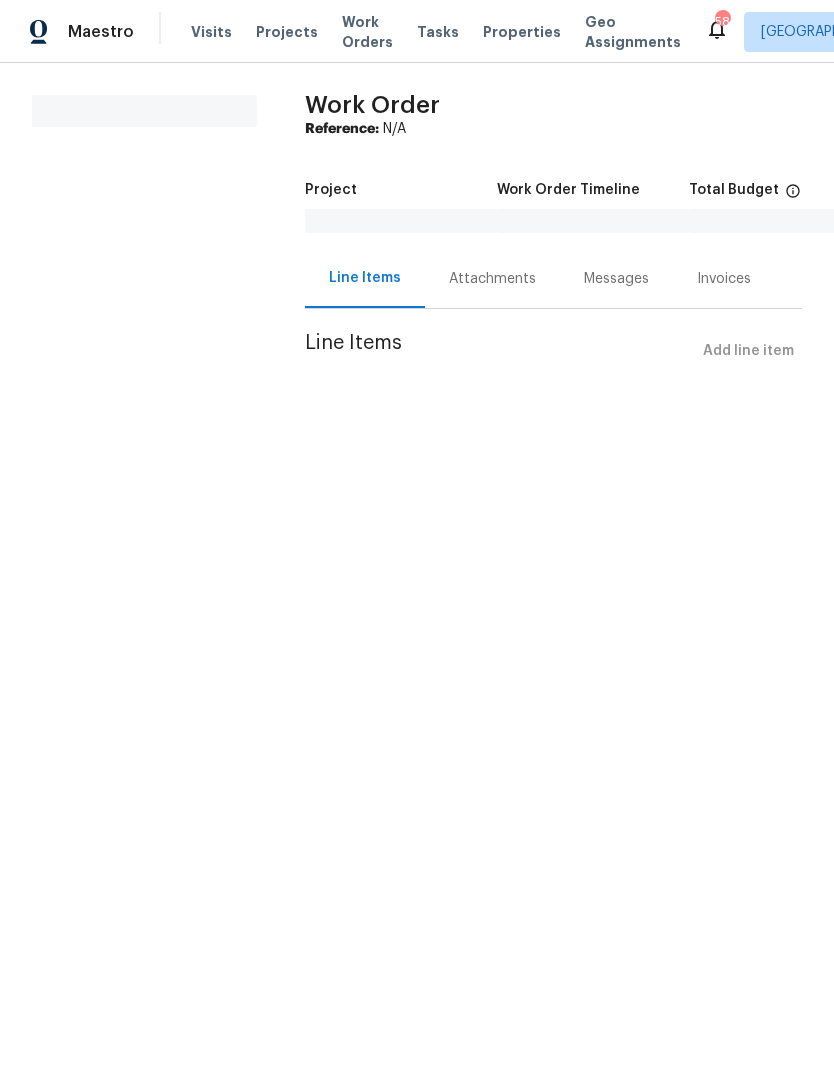 click on "Line Items" at bounding box center [500, 351] 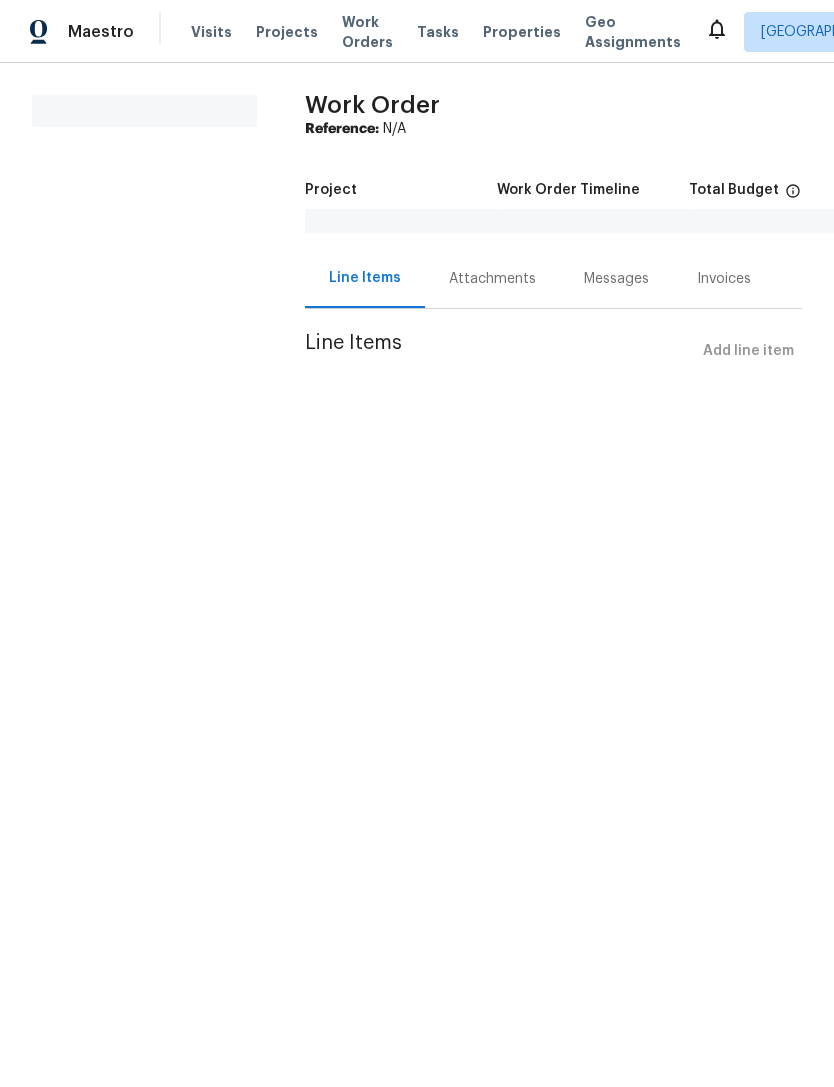 scroll, scrollTop: 0, scrollLeft: 0, axis: both 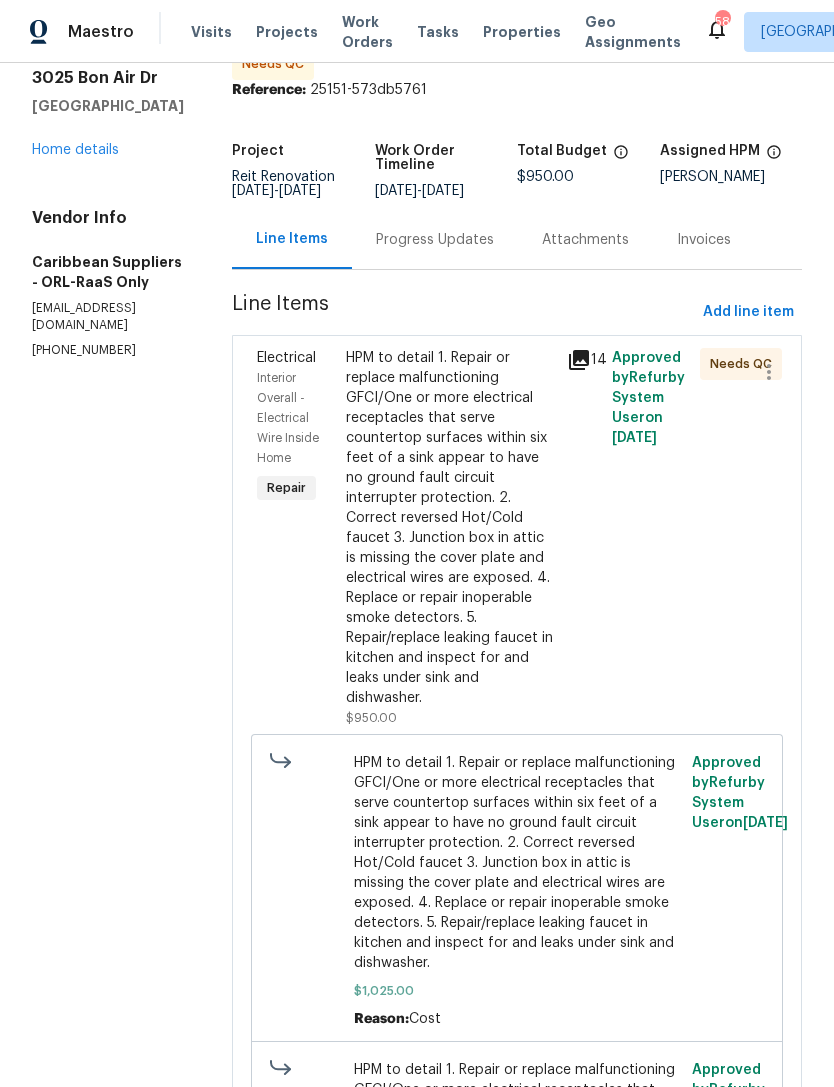 click on "HPM to detail
1. Repair or replace malfunctioning GFCI/One or more electrical receptacles that serve countertop surfaces within six feet of a sink appear to have no ground fault circuit interrupter protection.
2. Correct reversed Hot/Cold faucet
3. Junction box in attic is missing the cover plate and electrical wires are exposed.
4. Replace or repair inoperable smoke detectors.
5. Repair/replace leaking faucet in kitchen and inspect for and leaks under sink and dishwasher." at bounding box center (451, 528) 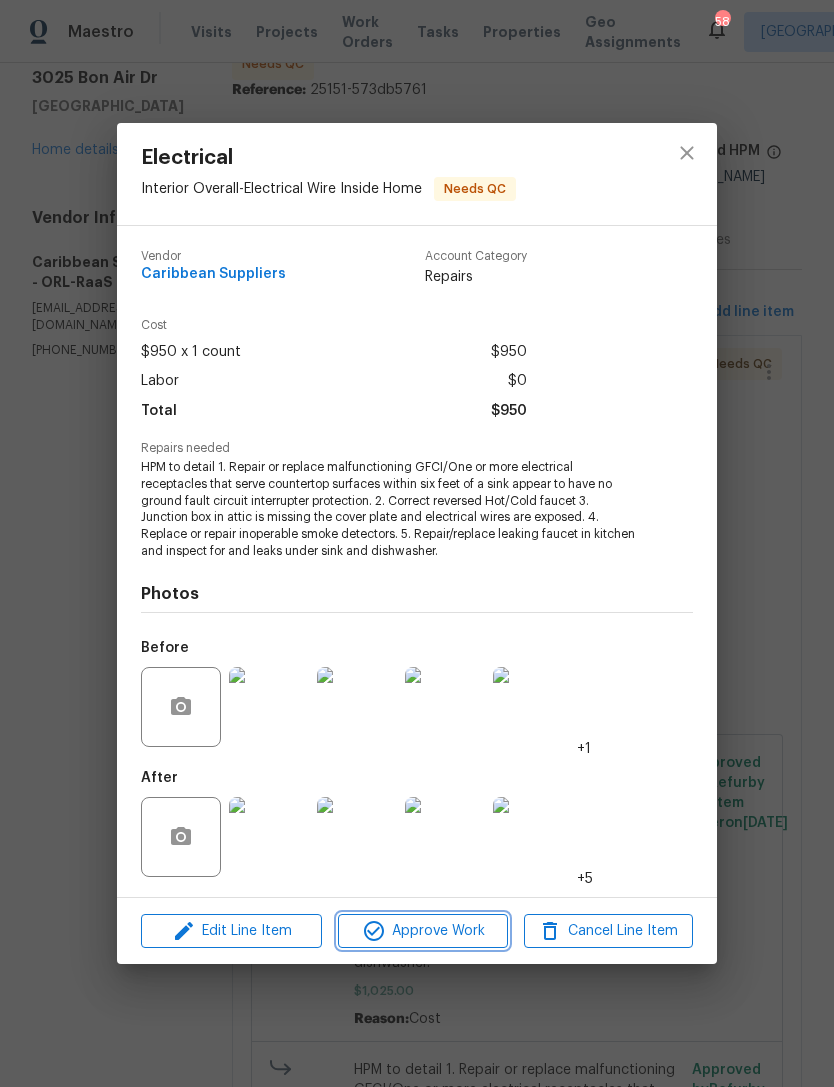 click on "Approve Work" at bounding box center [422, 931] 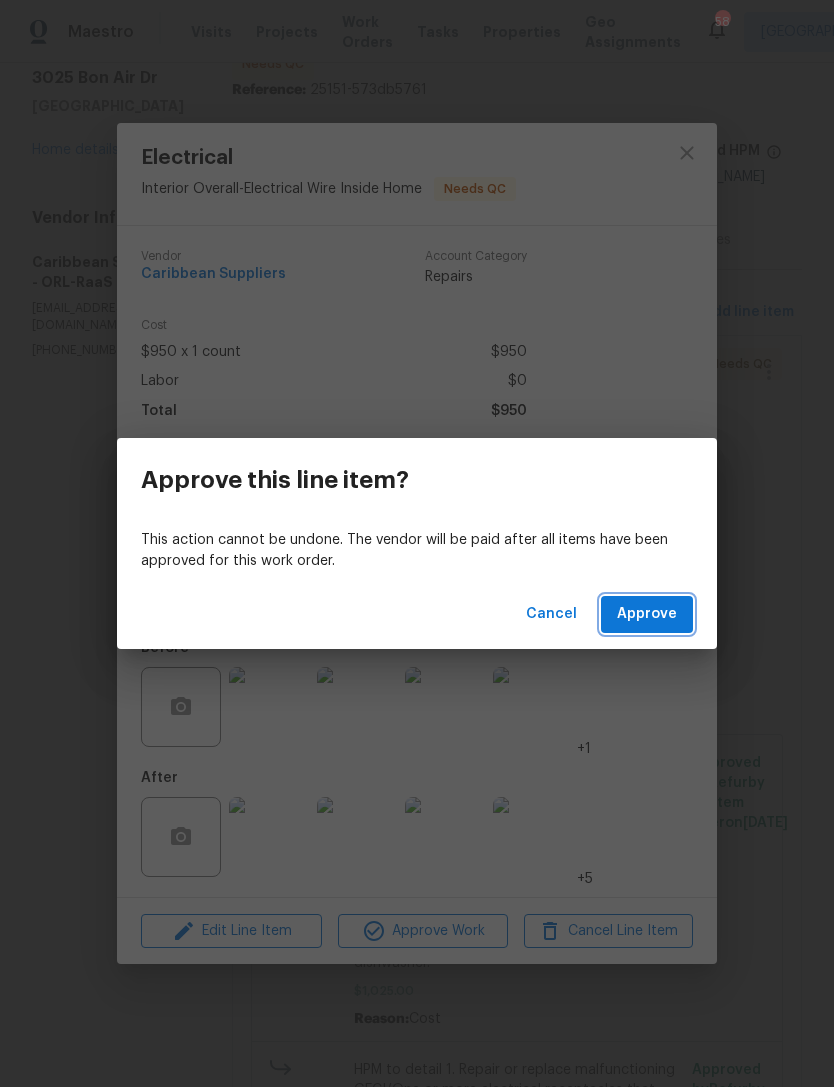 click on "Approve" at bounding box center (647, 614) 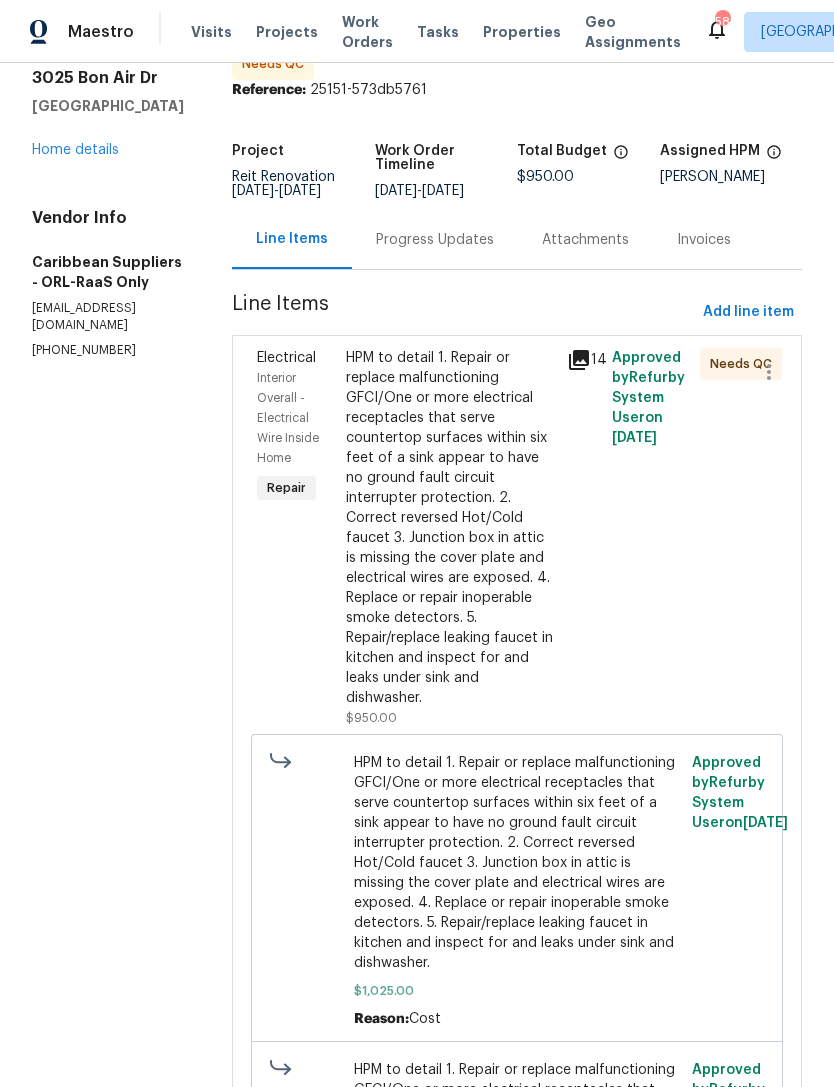 click on "Work Orders" at bounding box center [367, 32] 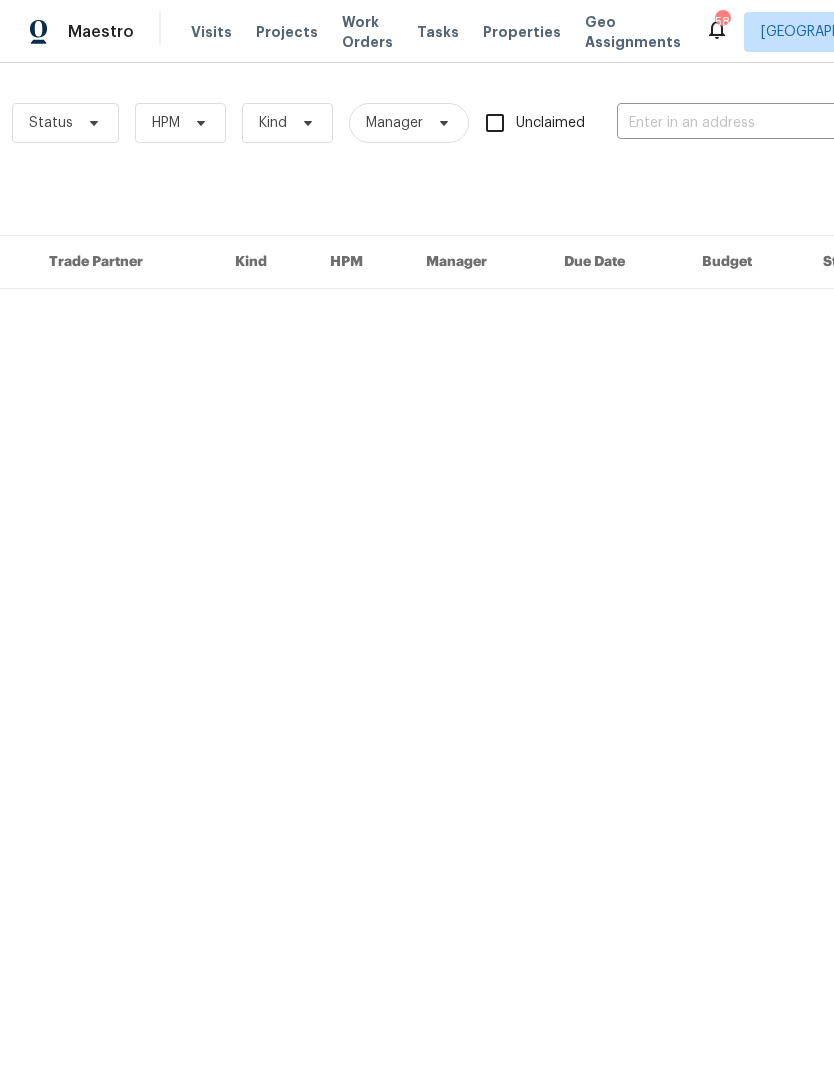 scroll, scrollTop: 0, scrollLeft: 231, axis: horizontal 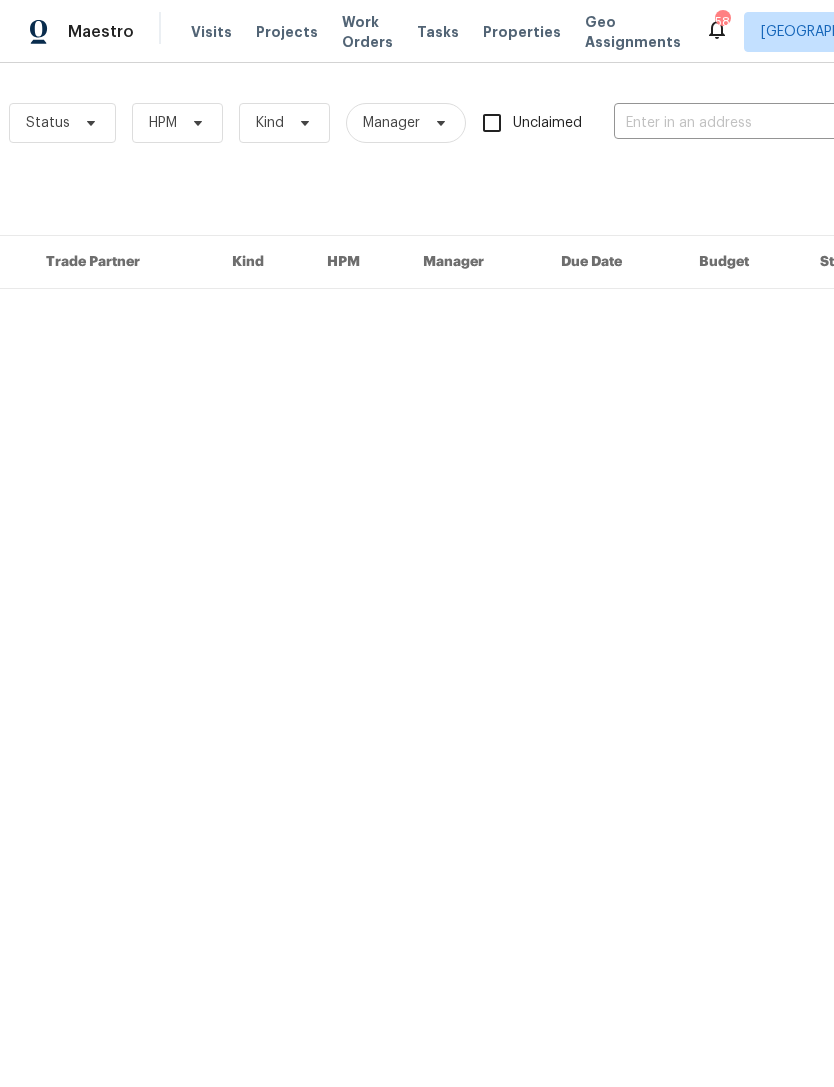 click at bounding box center [714, 123] 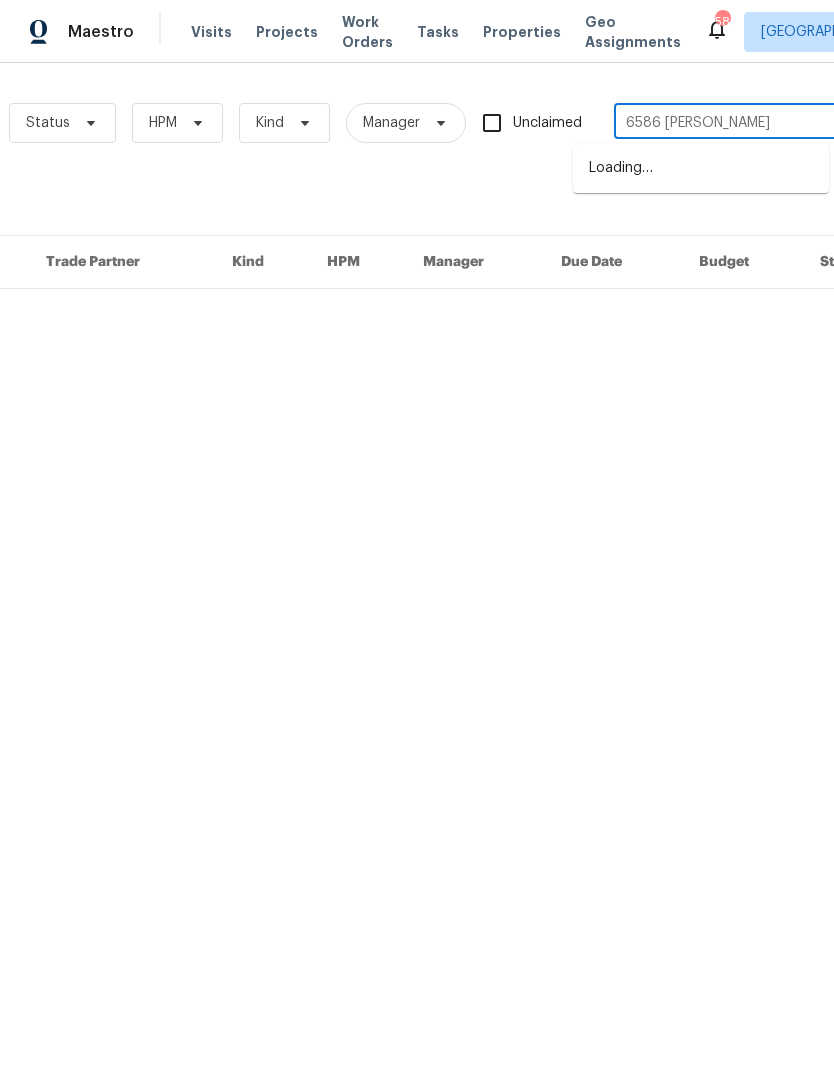 type on "6586 [PERSON_NAME]" 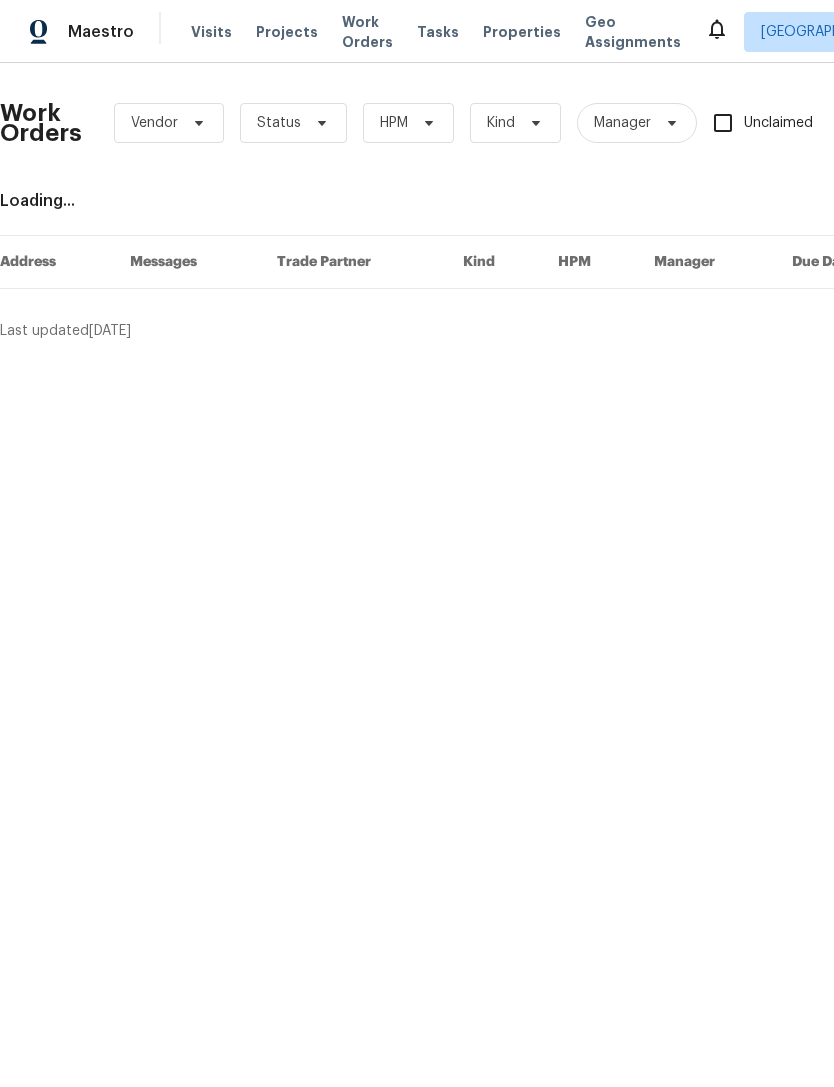 scroll, scrollTop: 0, scrollLeft: 0, axis: both 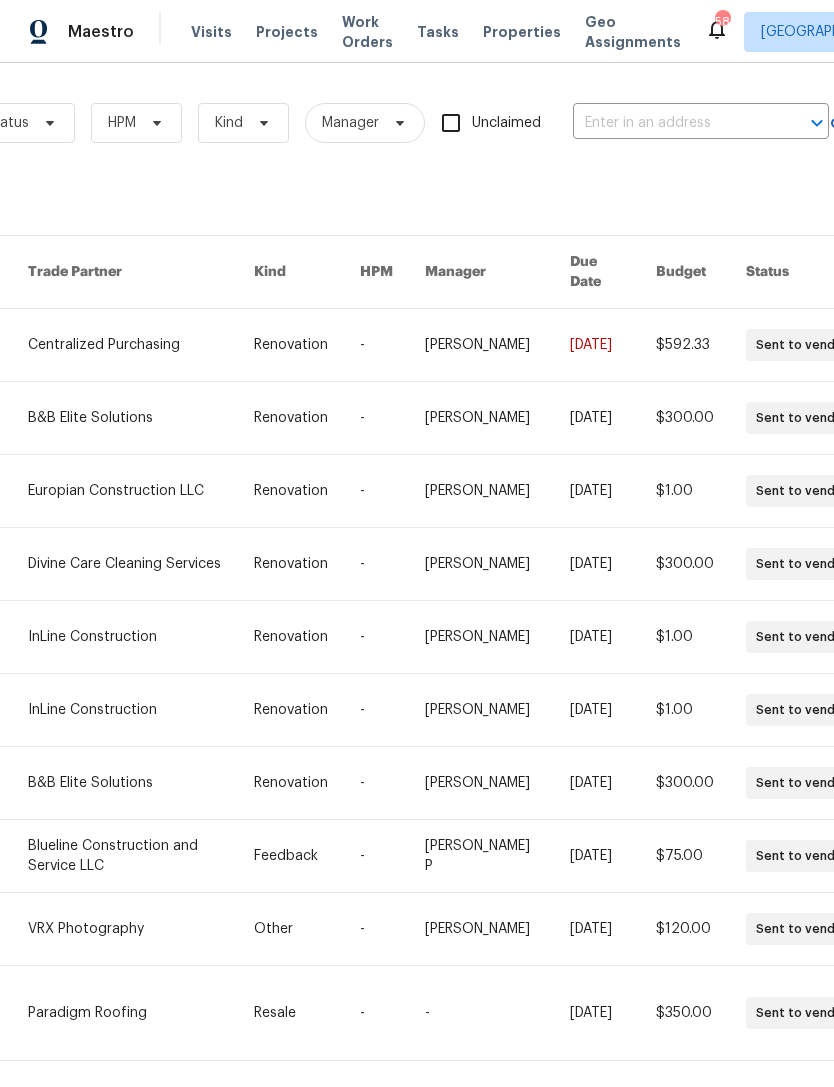 click at bounding box center [673, 123] 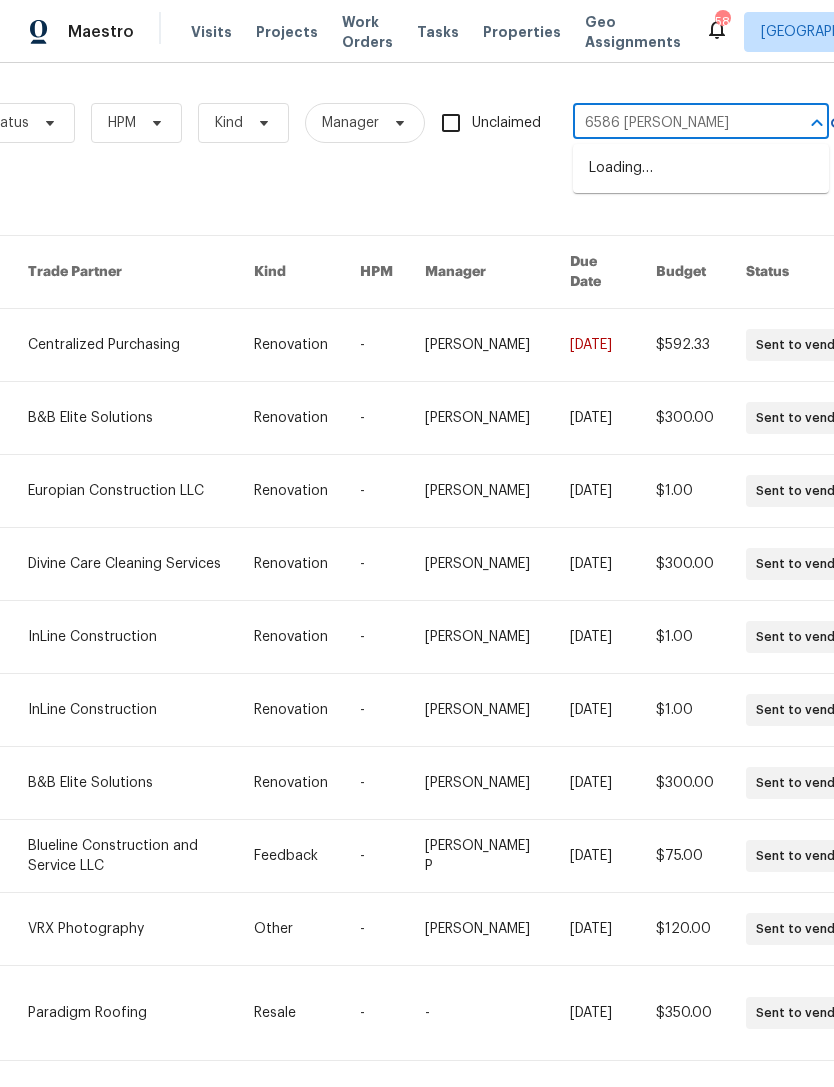 type on "6586 [PERSON_NAME]" 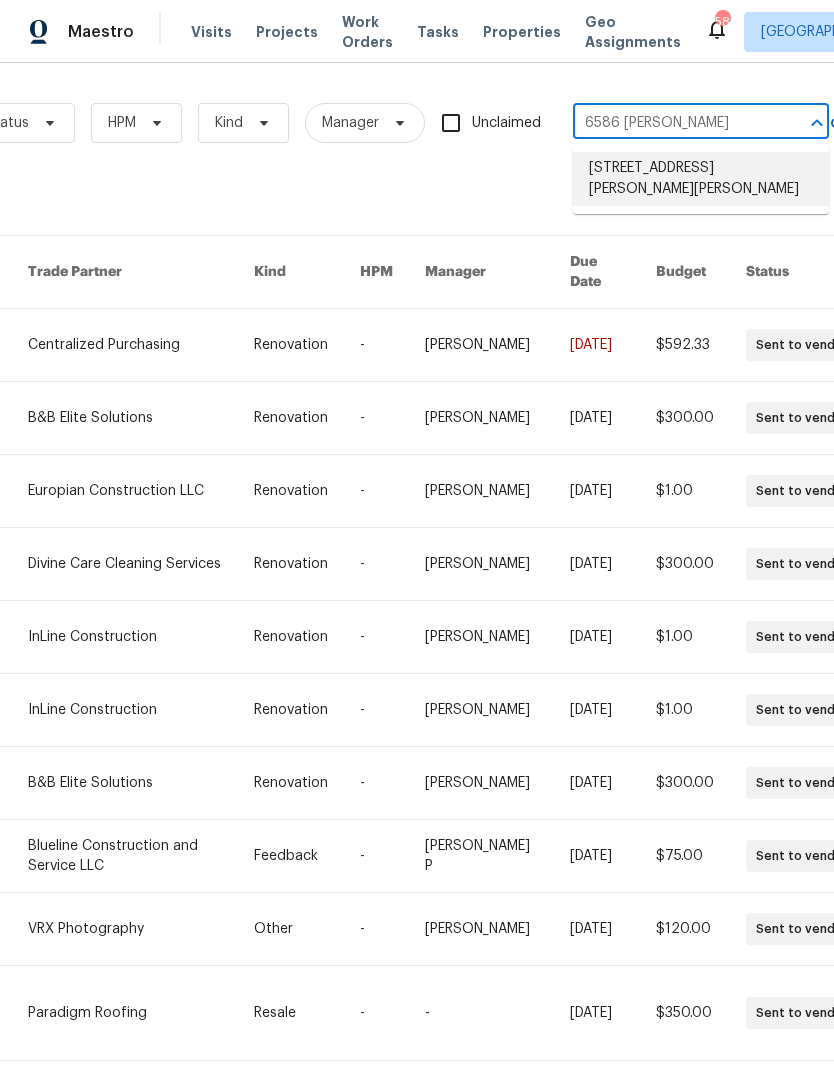 click on "[STREET_ADDRESS][PERSON_NAME][PERSON_NAME]" at bounding box center (701, 179) 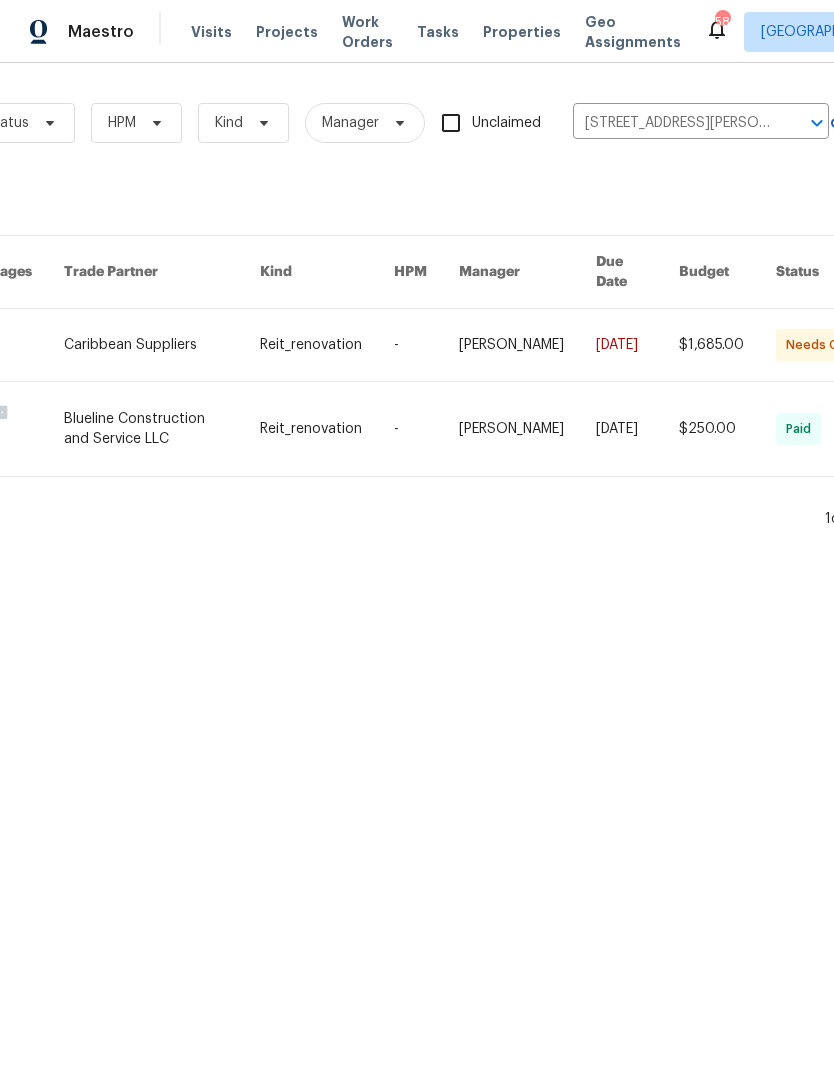 click at bounding box center [426, 345] 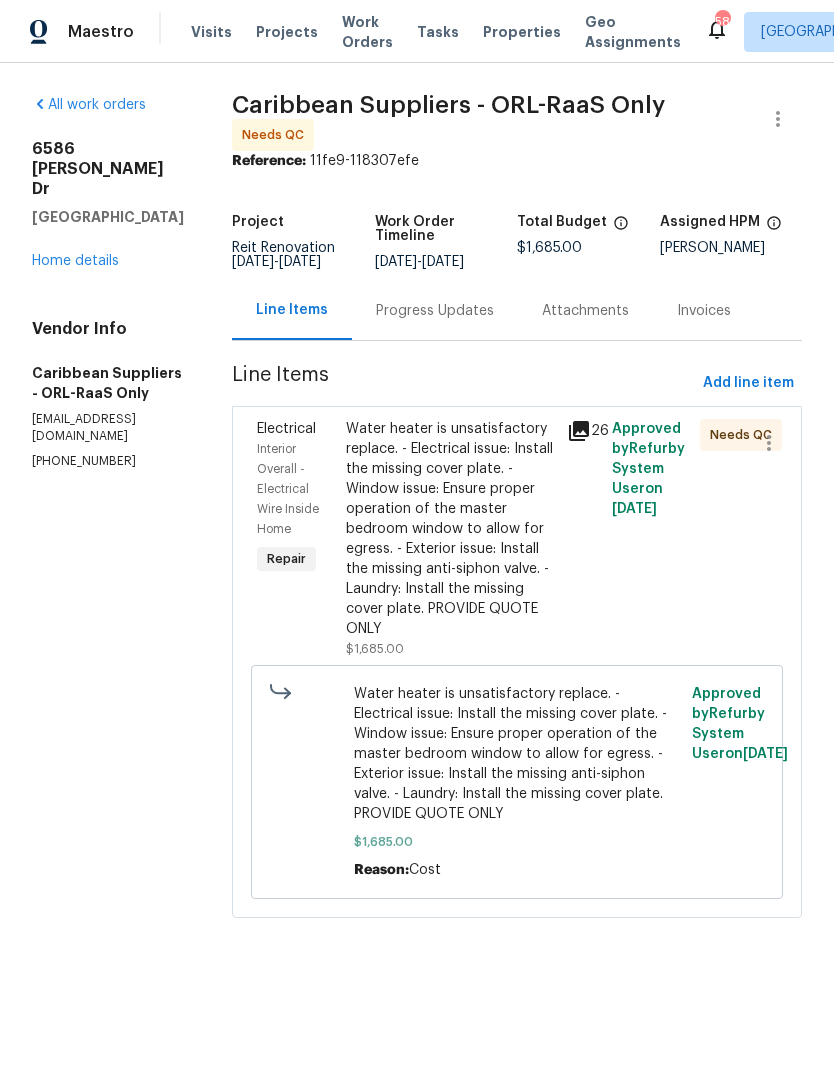 click on "Water heater is unsatisfactory replace.
- Electrical issue: Install the missing cover plate.
- Window issue: Ensure proper operation of the master bedroom window to allow for egress.
- Exterior issue: Install the missing anti-siphon valve.
- Laundry: Install the missing cover plate.
PROVIDE QUOTE ONLY" at bounding box center (451, 529) 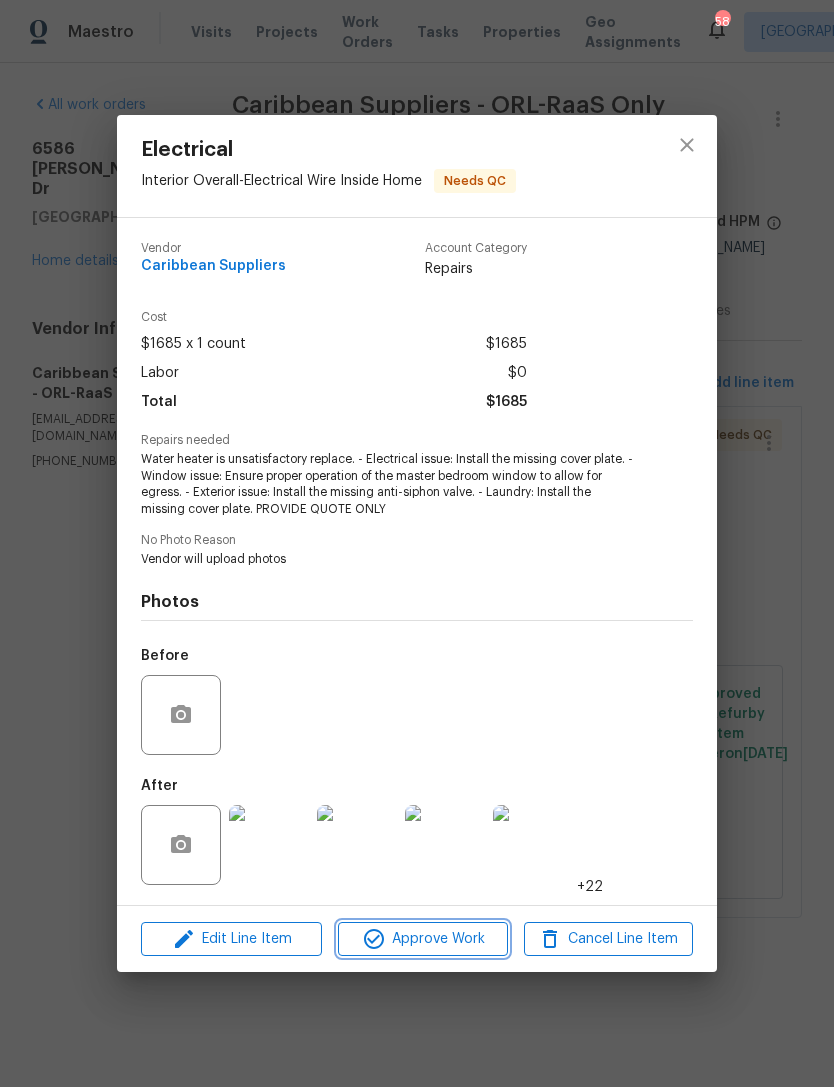 click on "Approve Work" at bounding box center [422, 939] 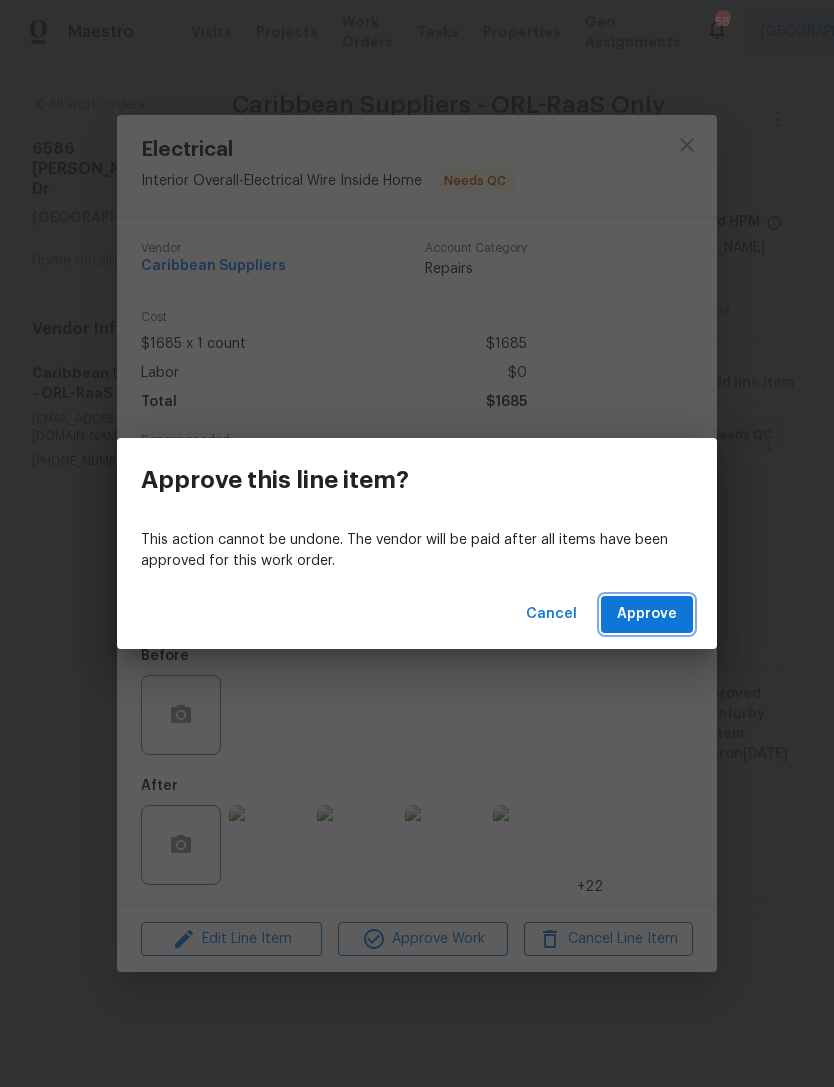 click on "Approve" at bounding box center (647, 614) 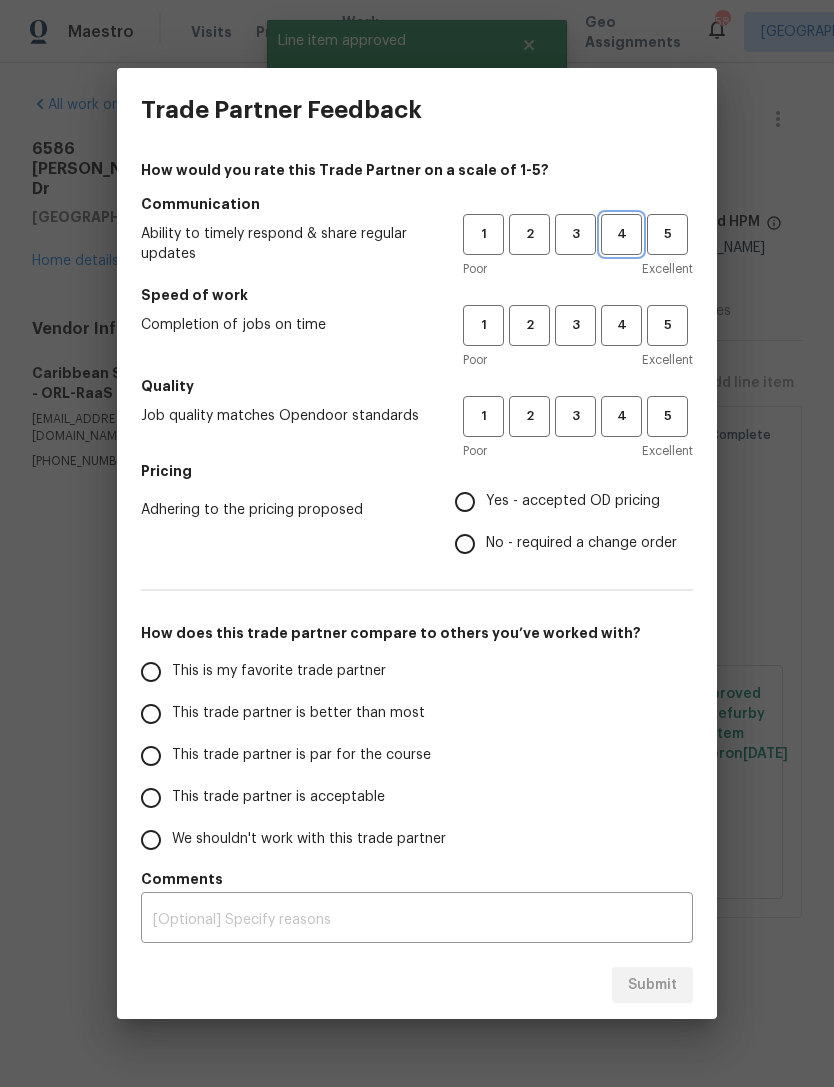 click on "4" at bounding box center [621, 234] 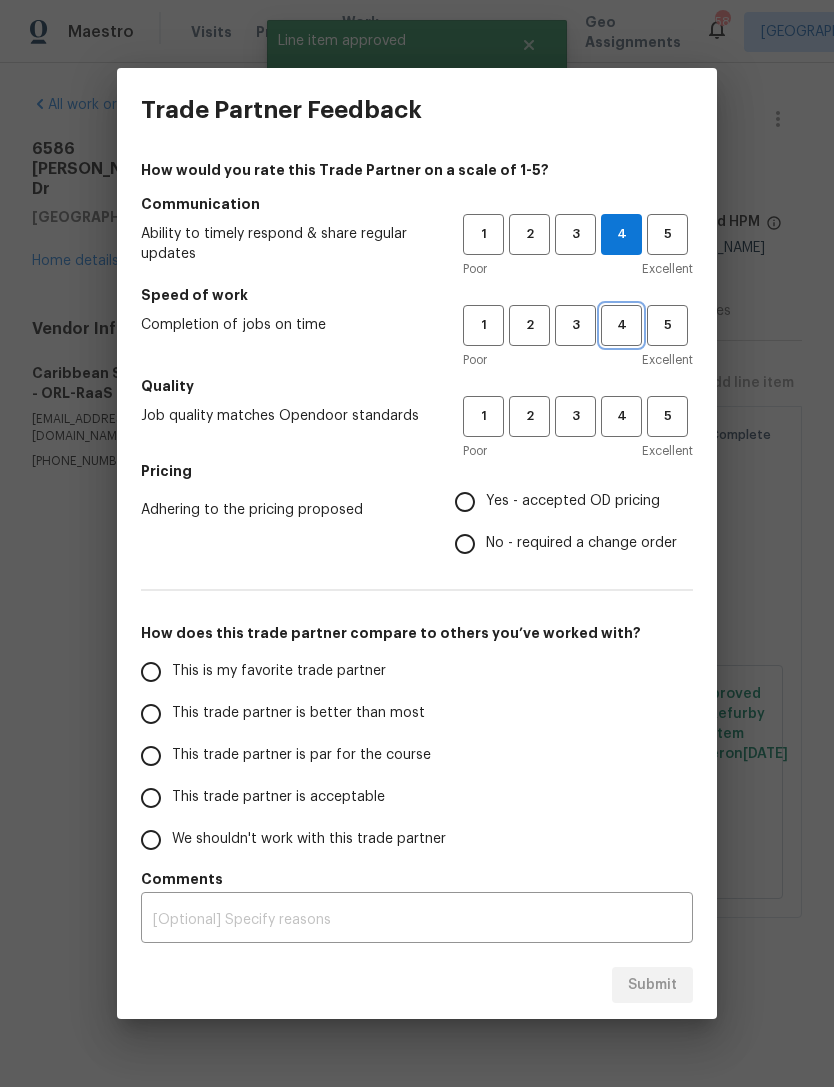 click on "4" at bounding box center (621, 325) 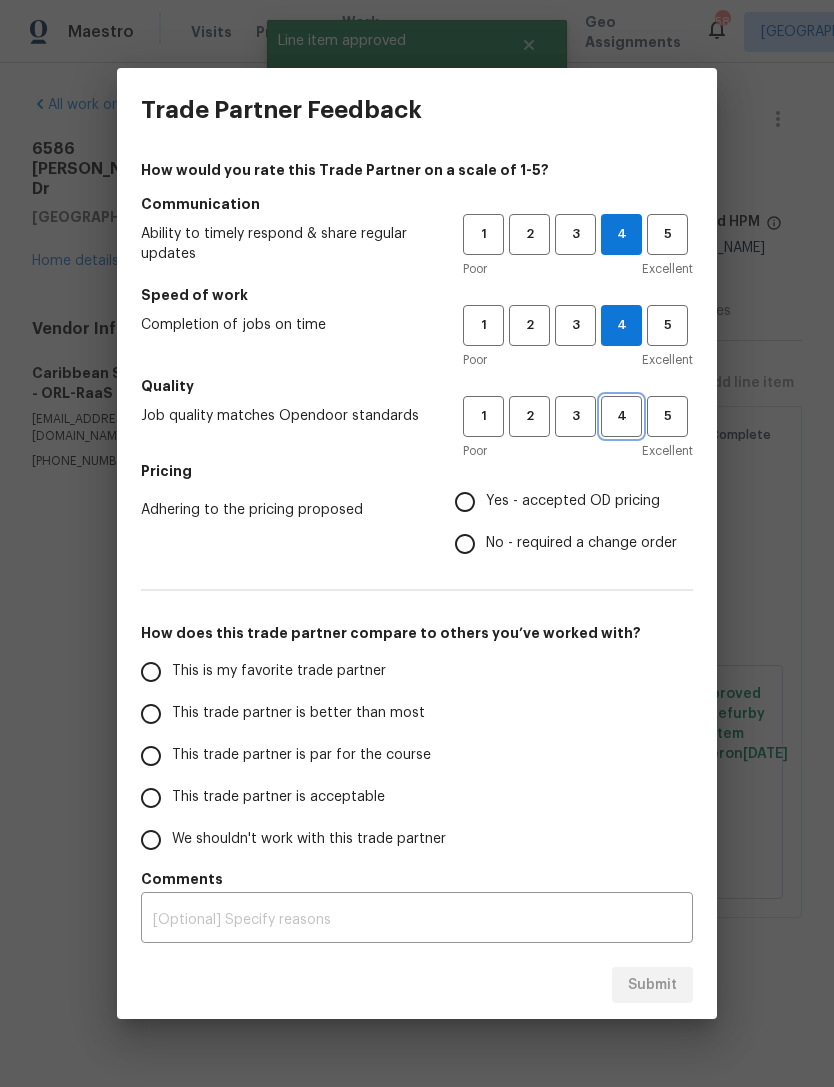 click on "4" at bounding box center (621, 416) 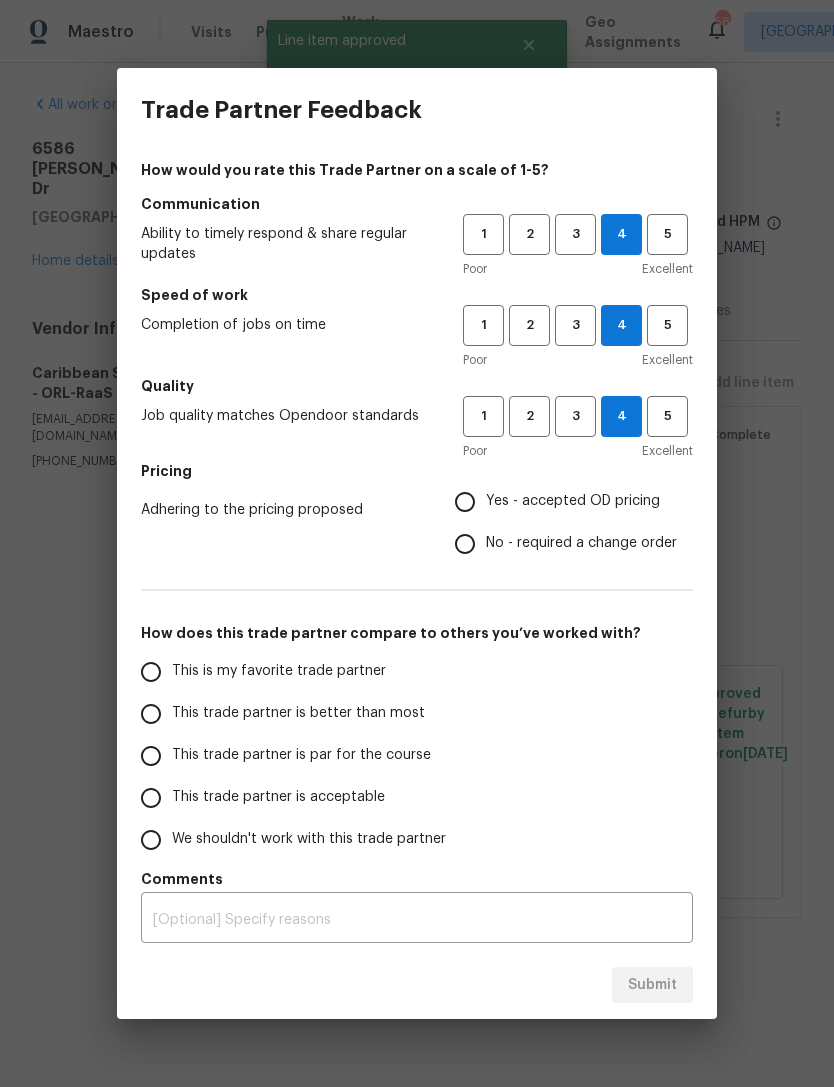 click on "Yes - accepted OD pricing" at bounding box center [465, 502] 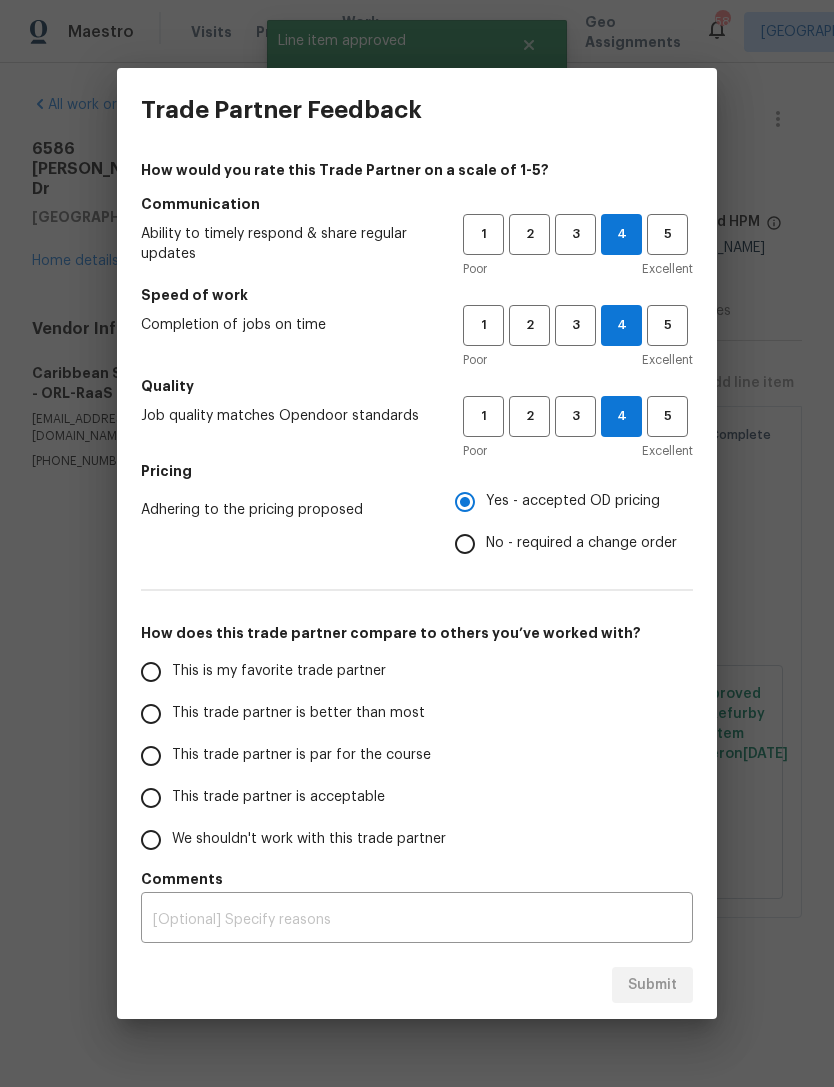 click on "This trade partner is better than most" at bounding box center (298, 713) 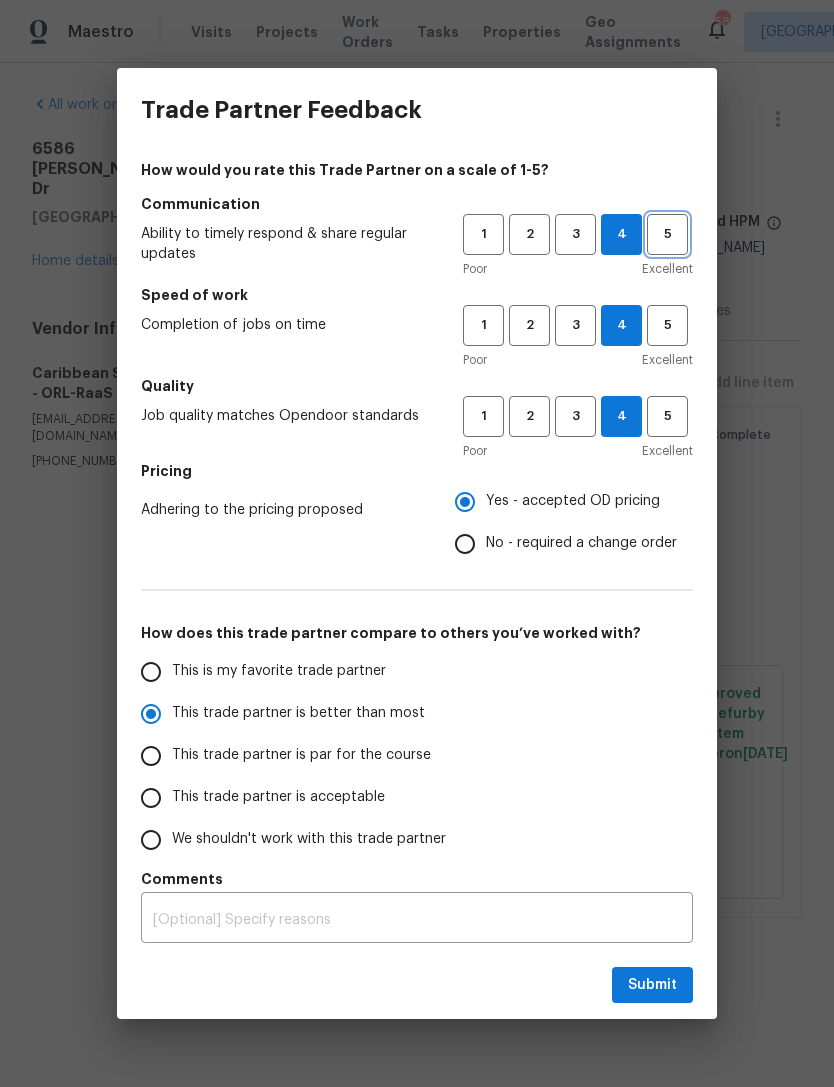 click on "5" at bounding box center [667, 234] 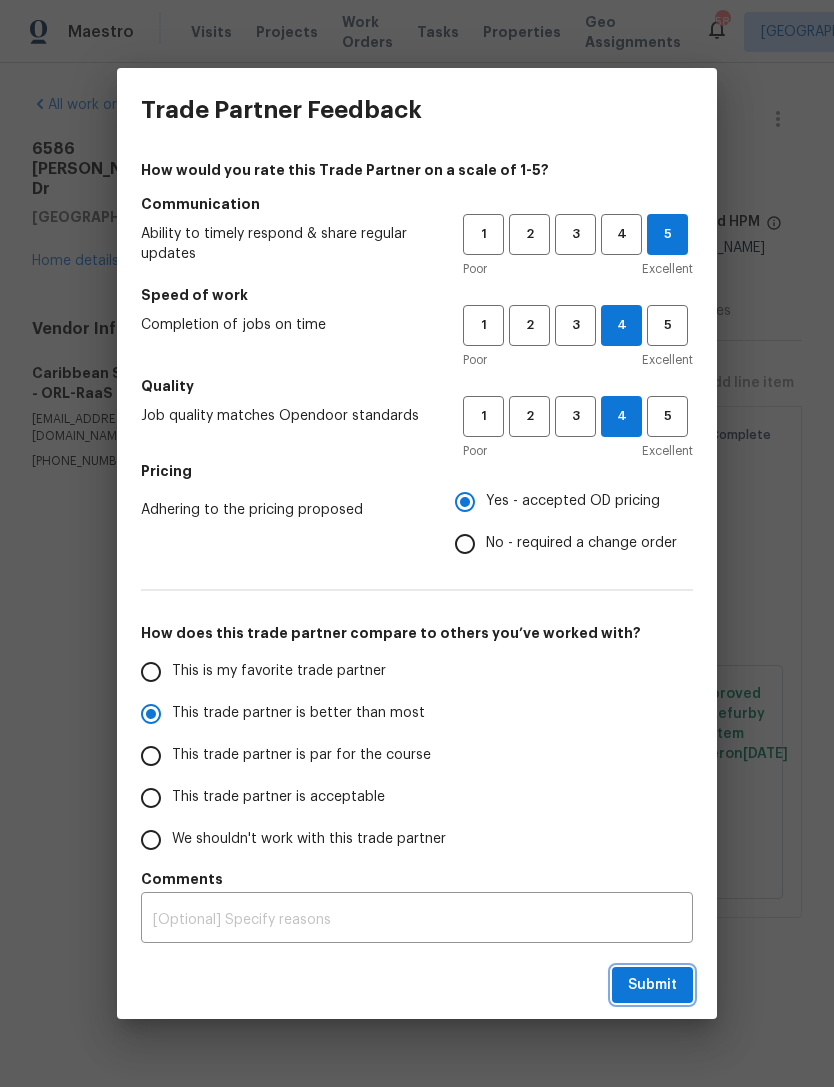click on "Submit" at bounding box center (652, 985) 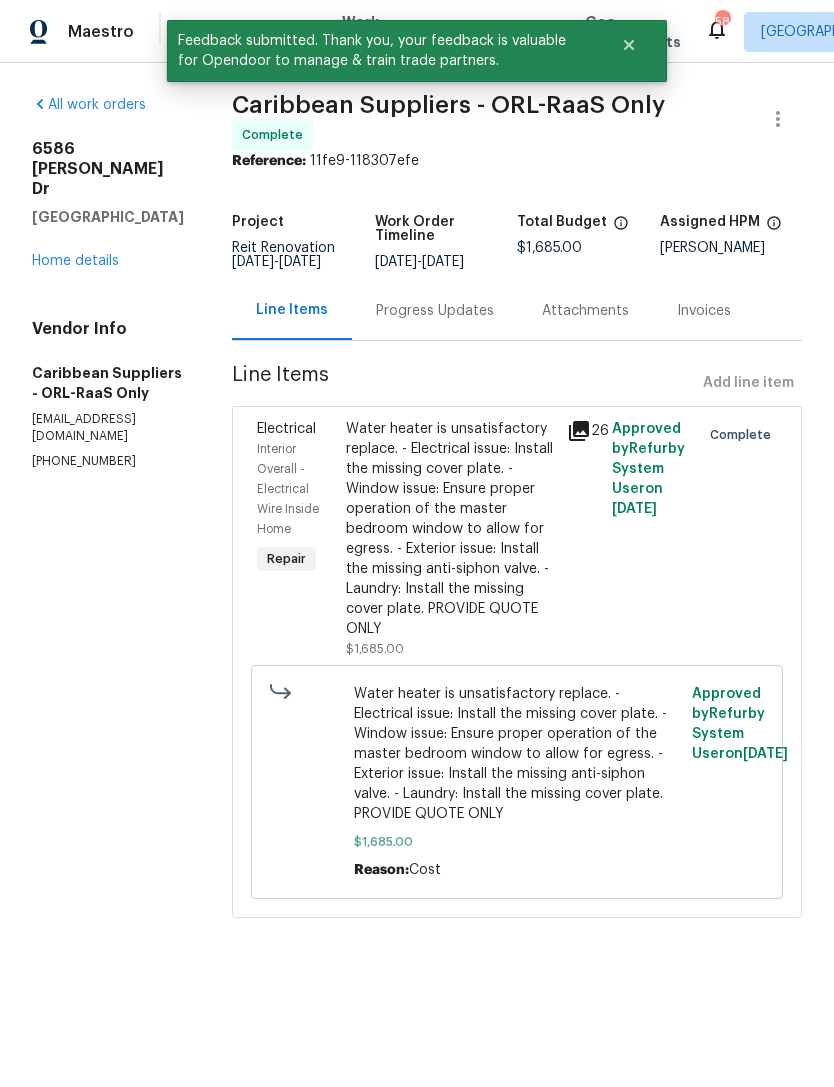 click on "Reference:   11fe9-118307efe" at bounding box center [517, 161] 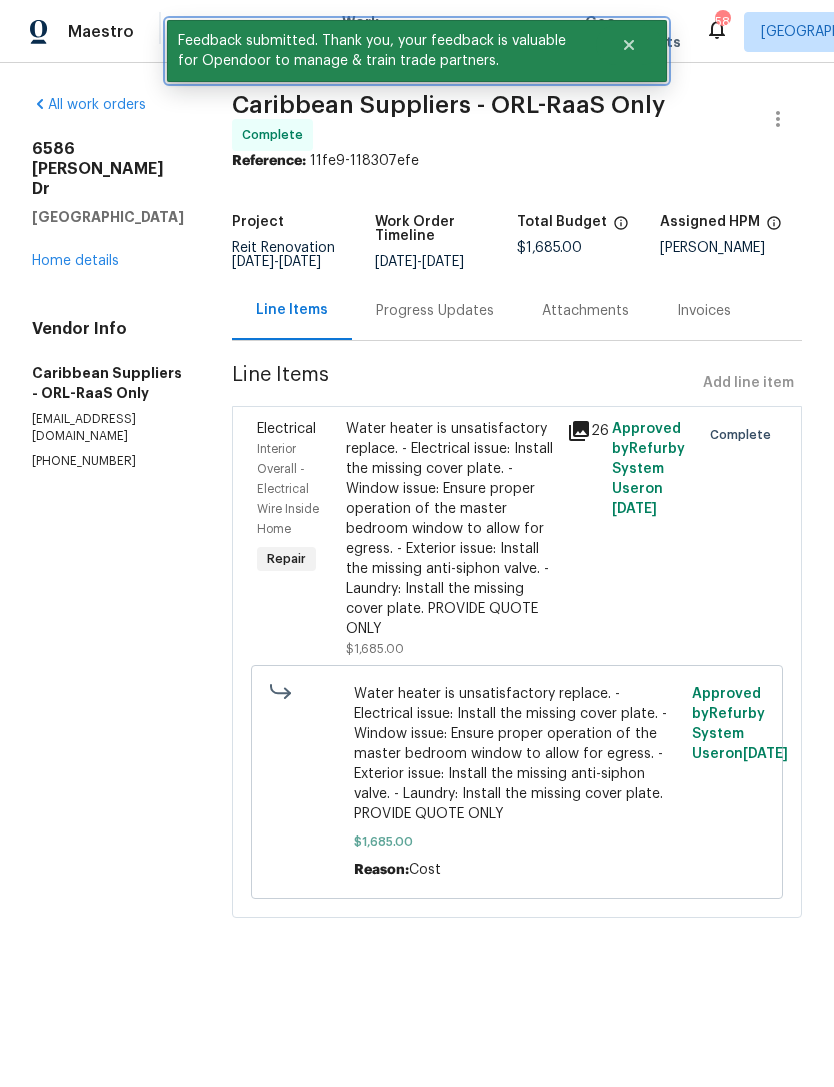 click 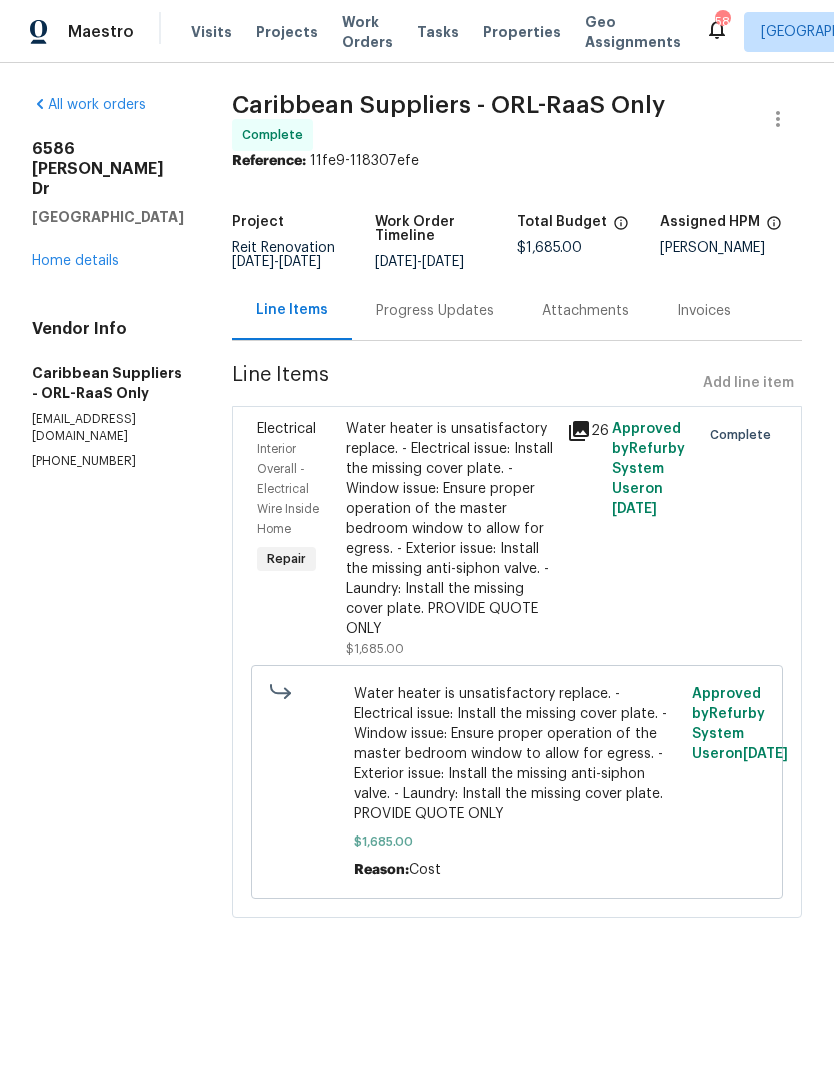 click on "Work Orders" at bounding box center (367, 32) 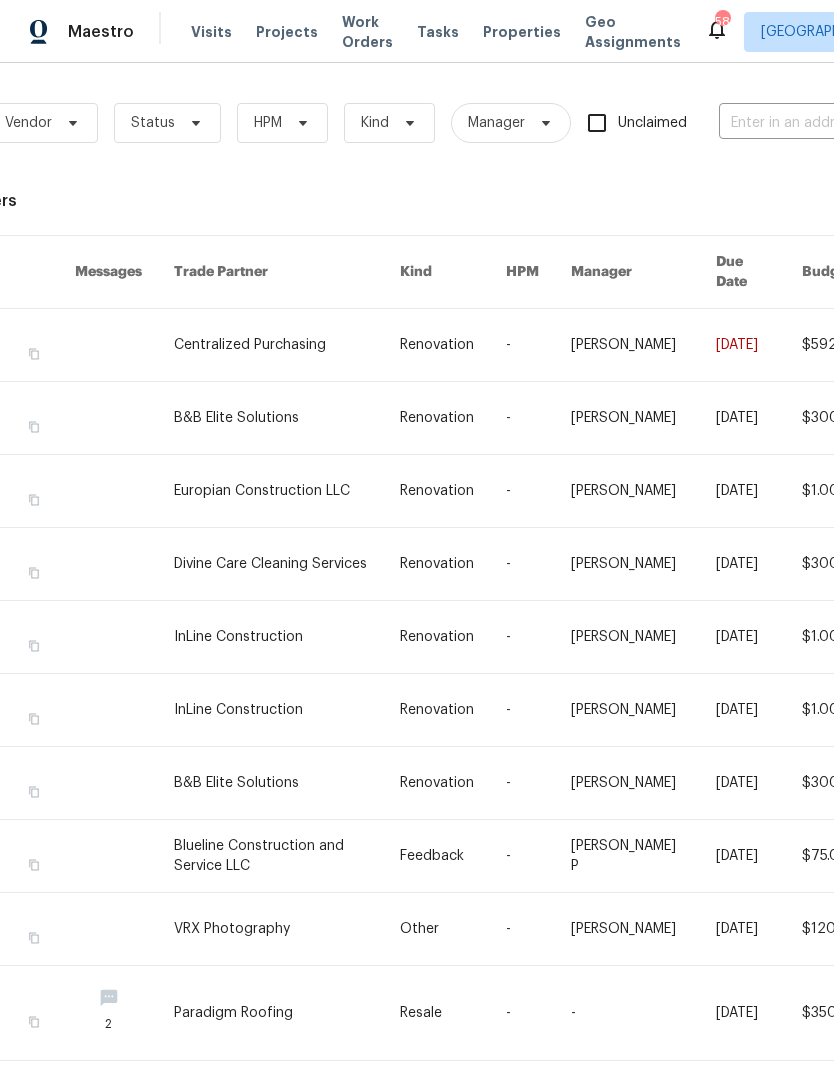 scroll, scrollTop: 0, scrollLeft: 125, axis: horizontal 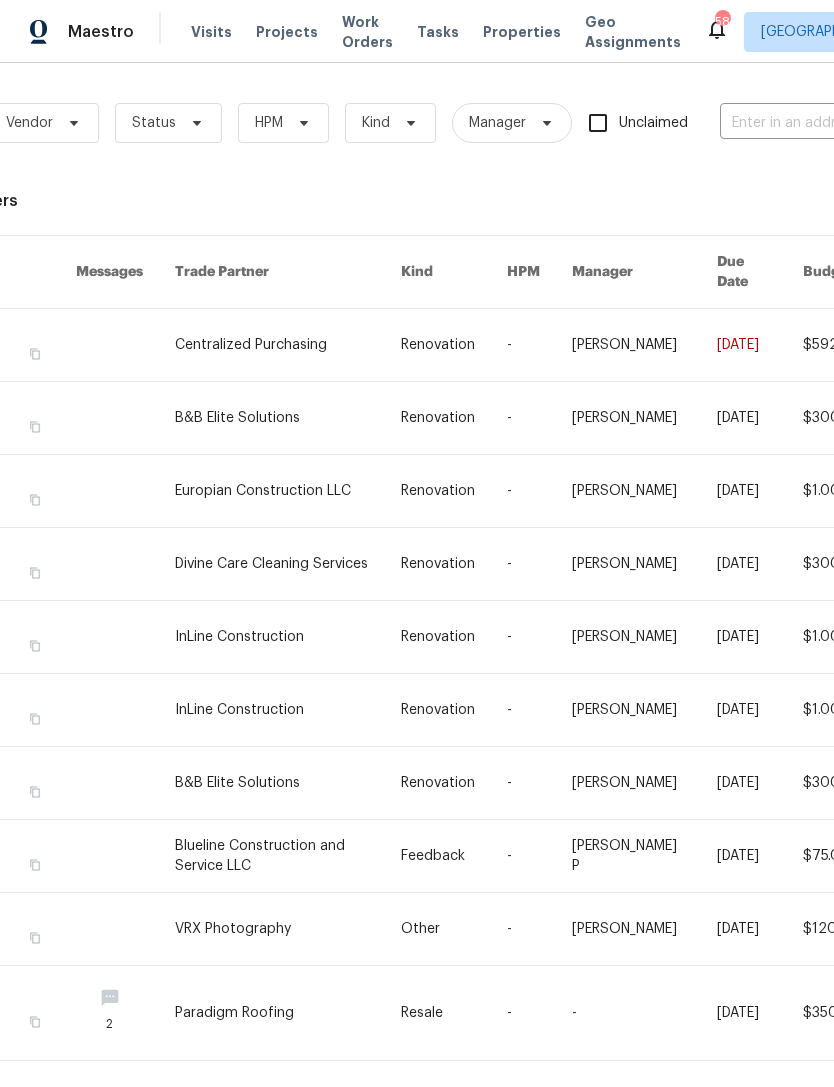 click at bounding box center (820, 123) 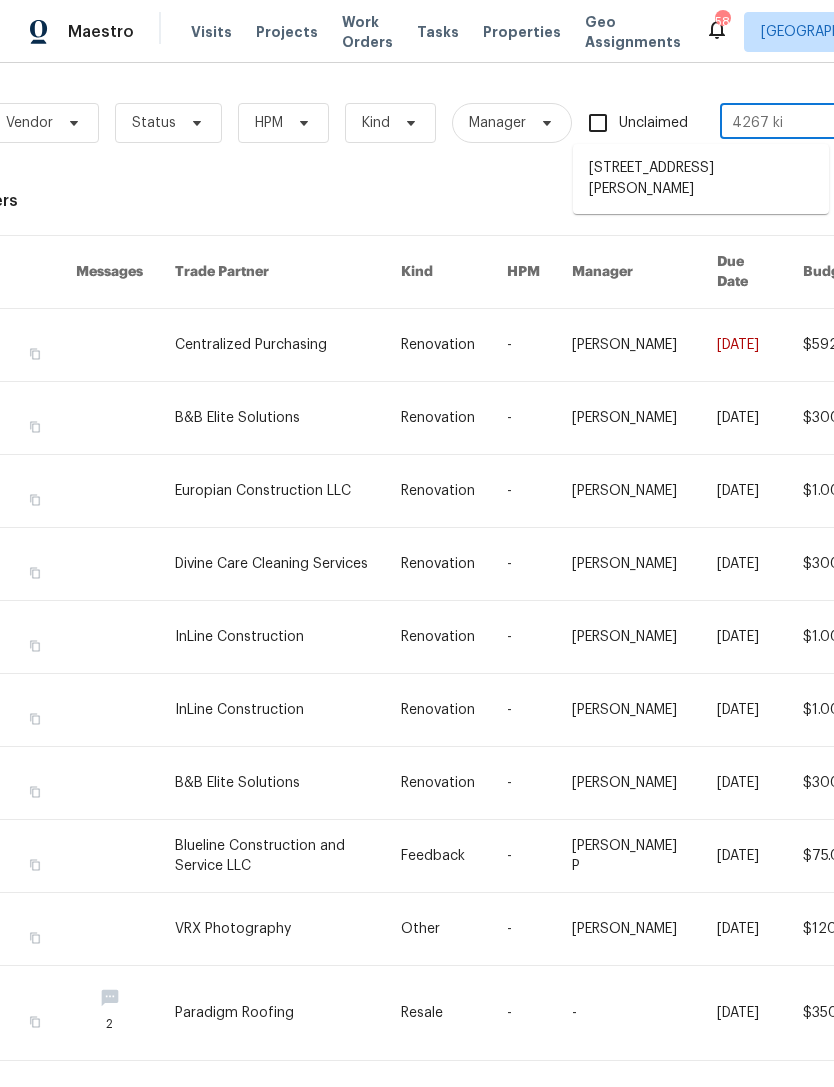 type on "4267 kir" 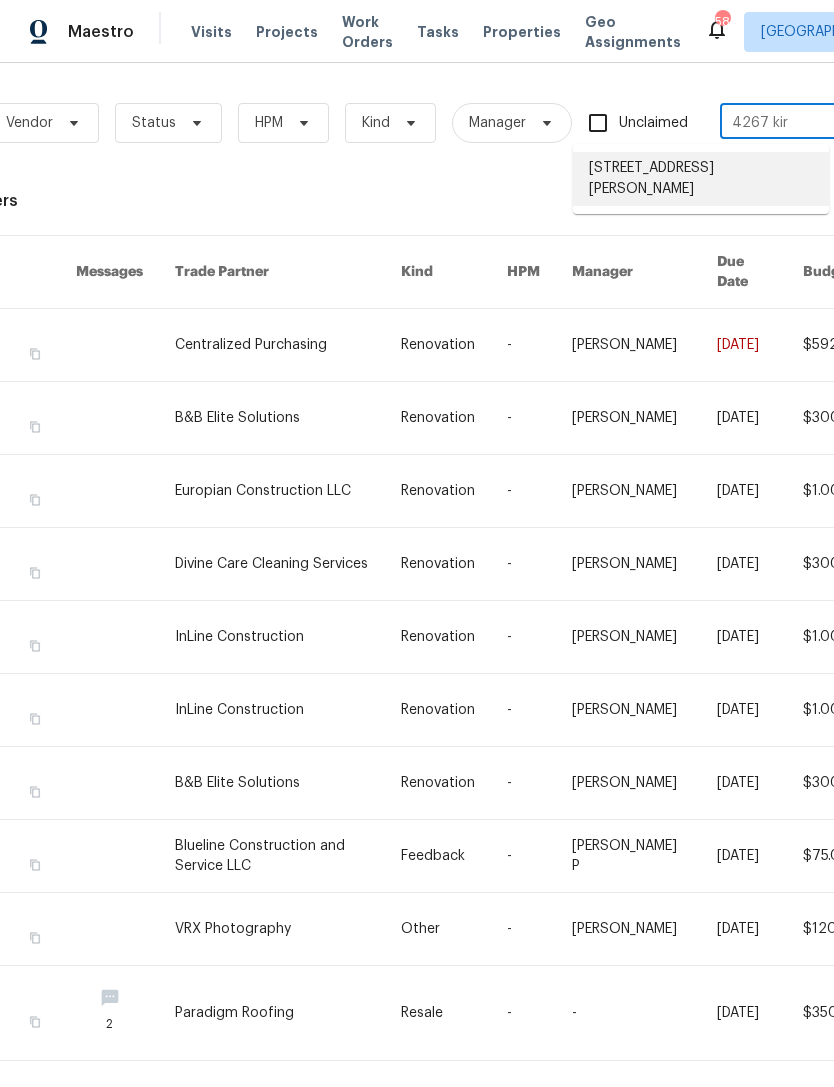 click on "[STREET_ADDRESS][PERSON_NAME]" at bounding box center [701, 179] 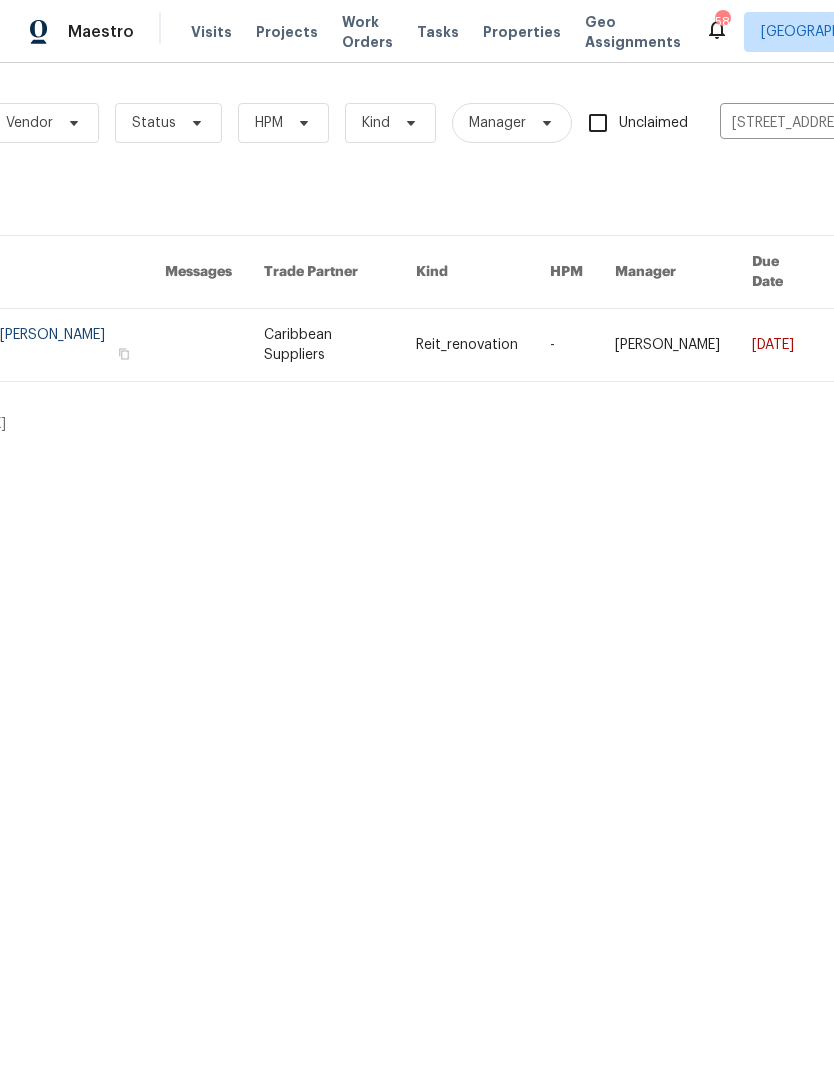 click at bounding box center (582, 345) 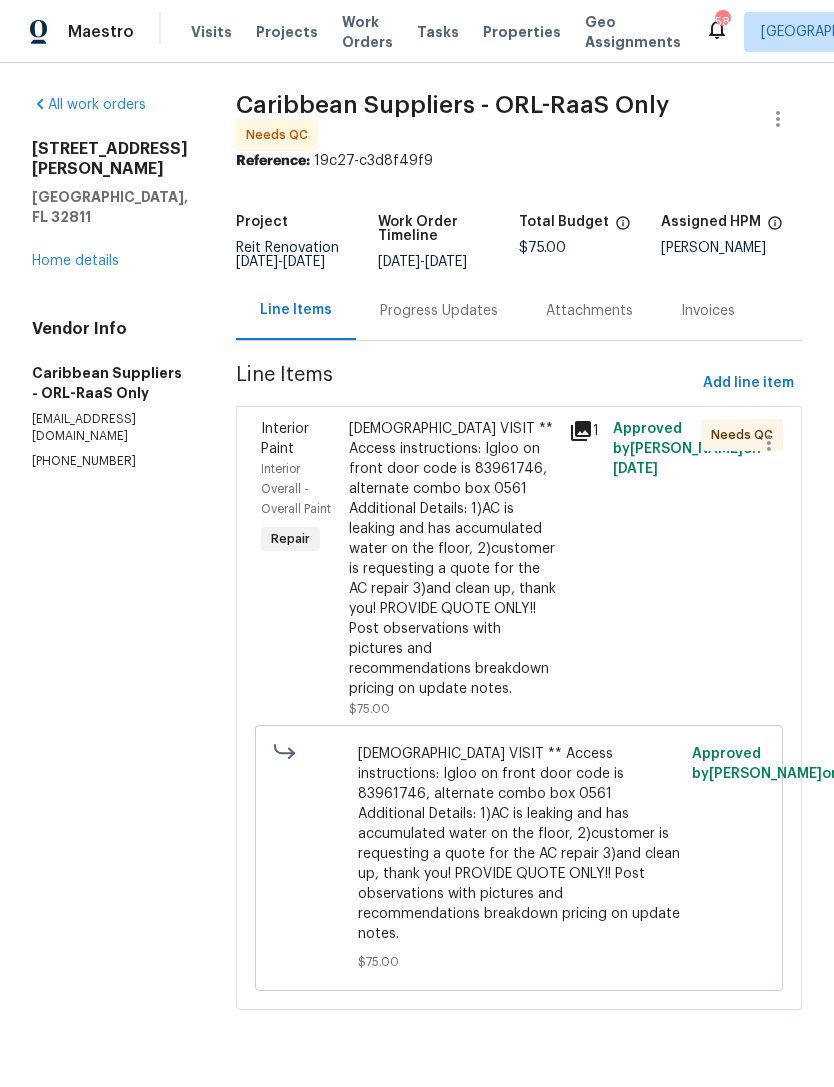 scroll, scrollTop: 13, scrollLeft: 0, axis: vertical 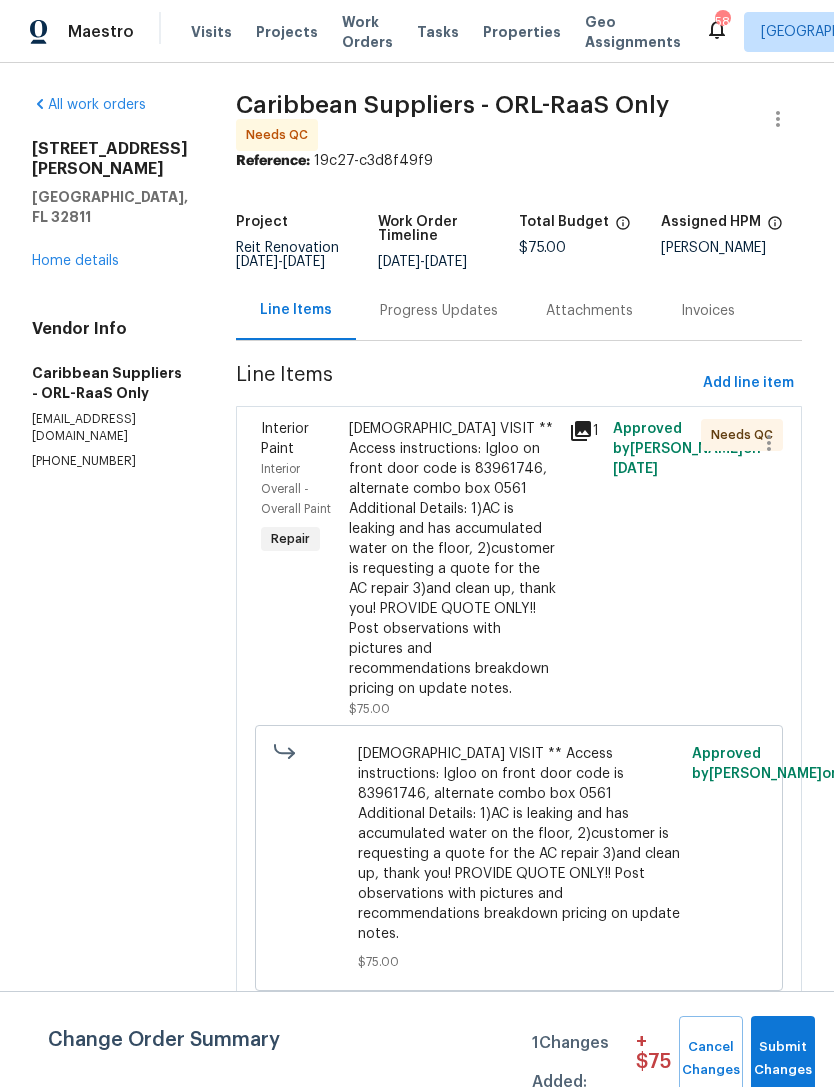 click on "[DEMOGRAPHIC_DATA] VISIT **
Access instructions: Igloo on front door code is 83961746, alternate combo box 0561
Additional Details: 1)AC is leaking and has accumulated water on the floor,
2)customer is requesting a quote for the AC repair
3)and clean up, thank you!
PROVIDE QUOTE ONLY!!   Post observations with pictures and recommendations breakdown pricing on update notes." at bounding box center (453, 559) 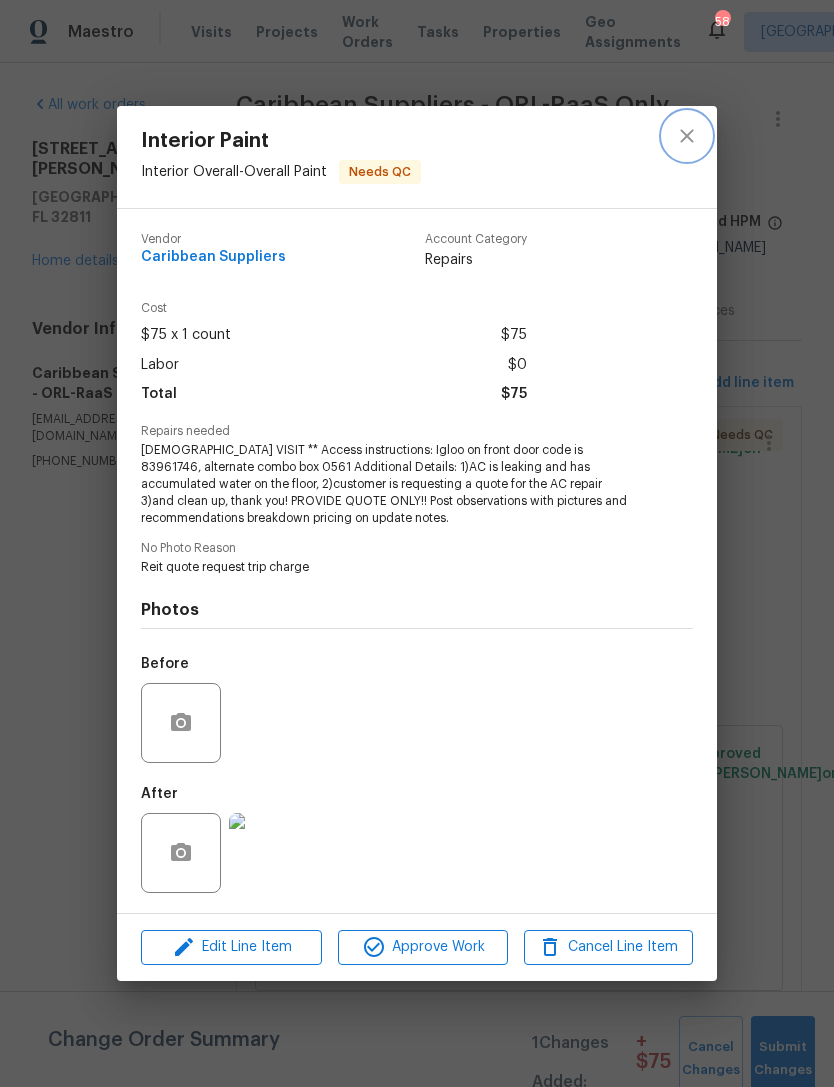 click 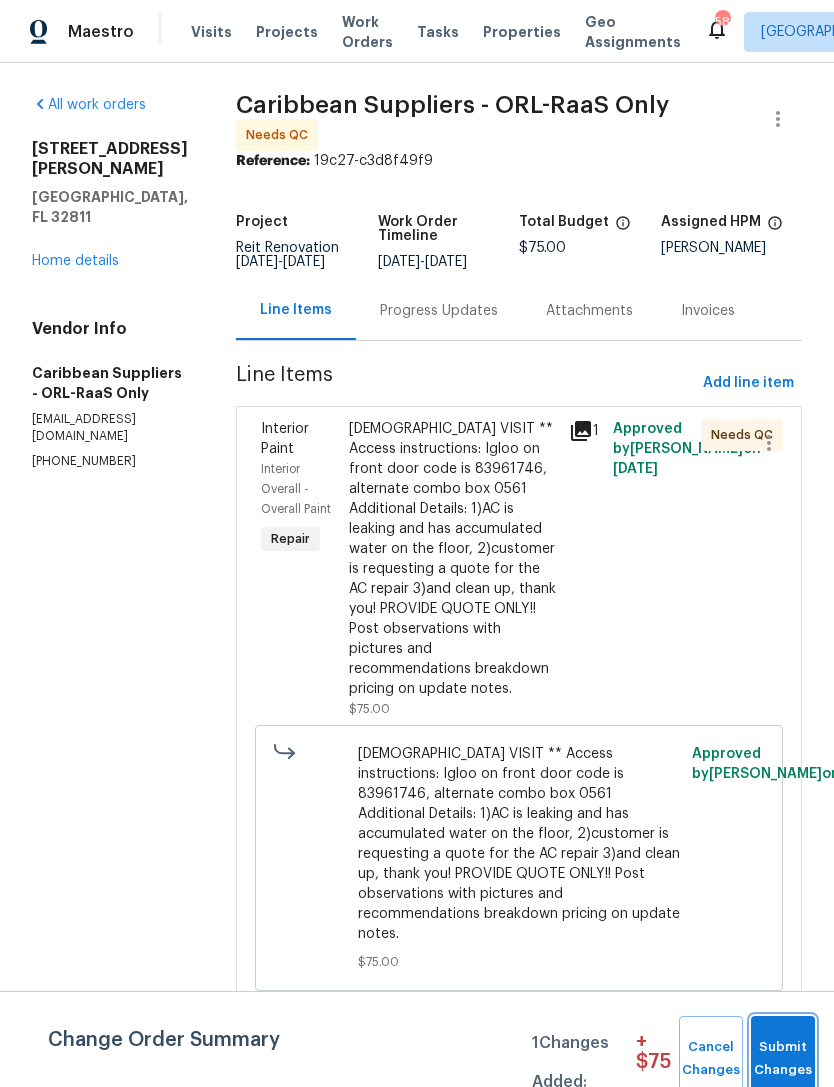 click on "Submit Changes" at bounding box center (783, 1059) 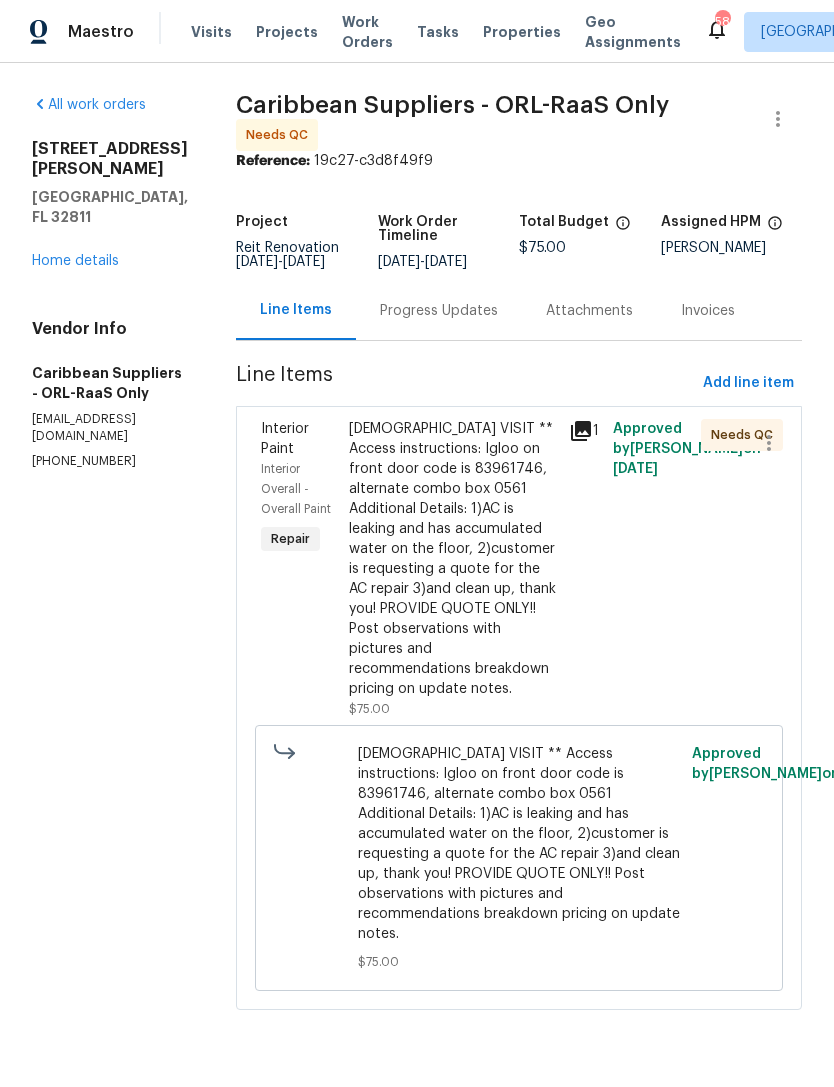 scroll, scrollTop: 0, scrollLeft: 0, axis: both 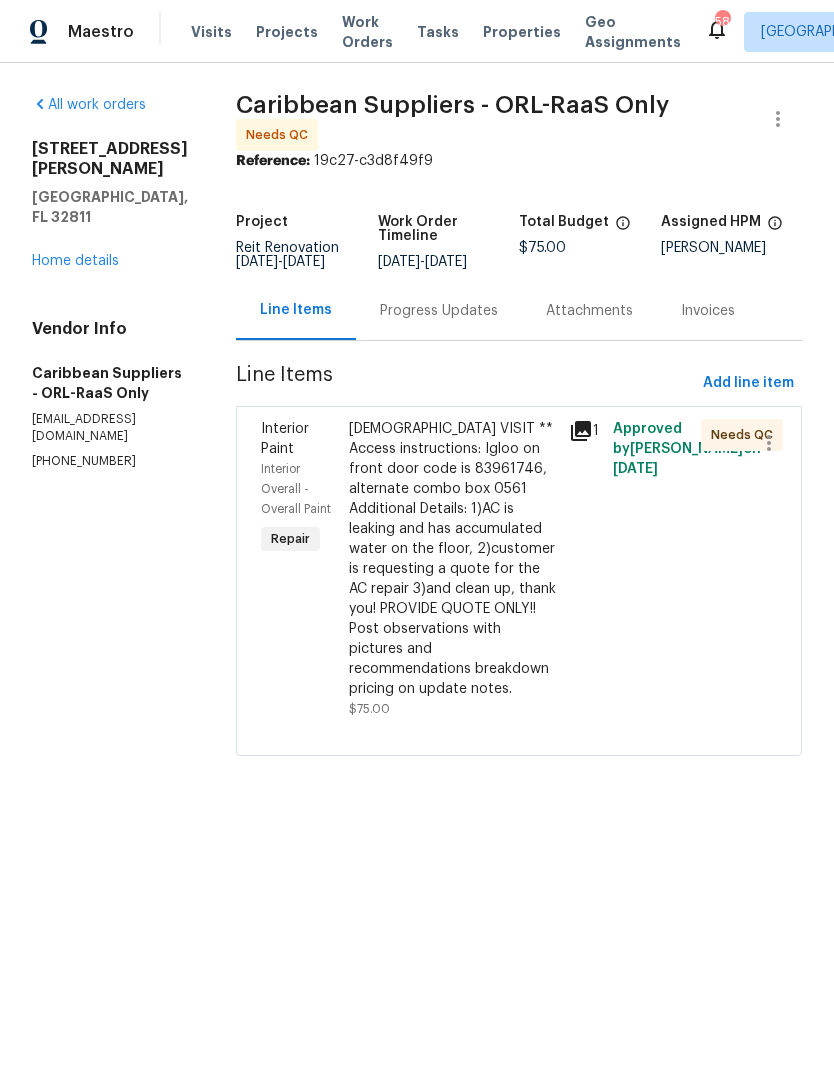 click on "[DEMOGRAPHIC_DATA] VISIT **
Access instructions: Igloo on front door code is 83961746, alternate combo box 0561
Additional Details: 1)AC is leaking and has accumulated water on the floor,
2)customer is requesting a quote for the AC repair
3)and clean up, thank you!
PROVIDE QUOTE ONLY!!   Post observations with pictures and recommendations breakdown pricing on update notes." at bounding box center (453, 559) 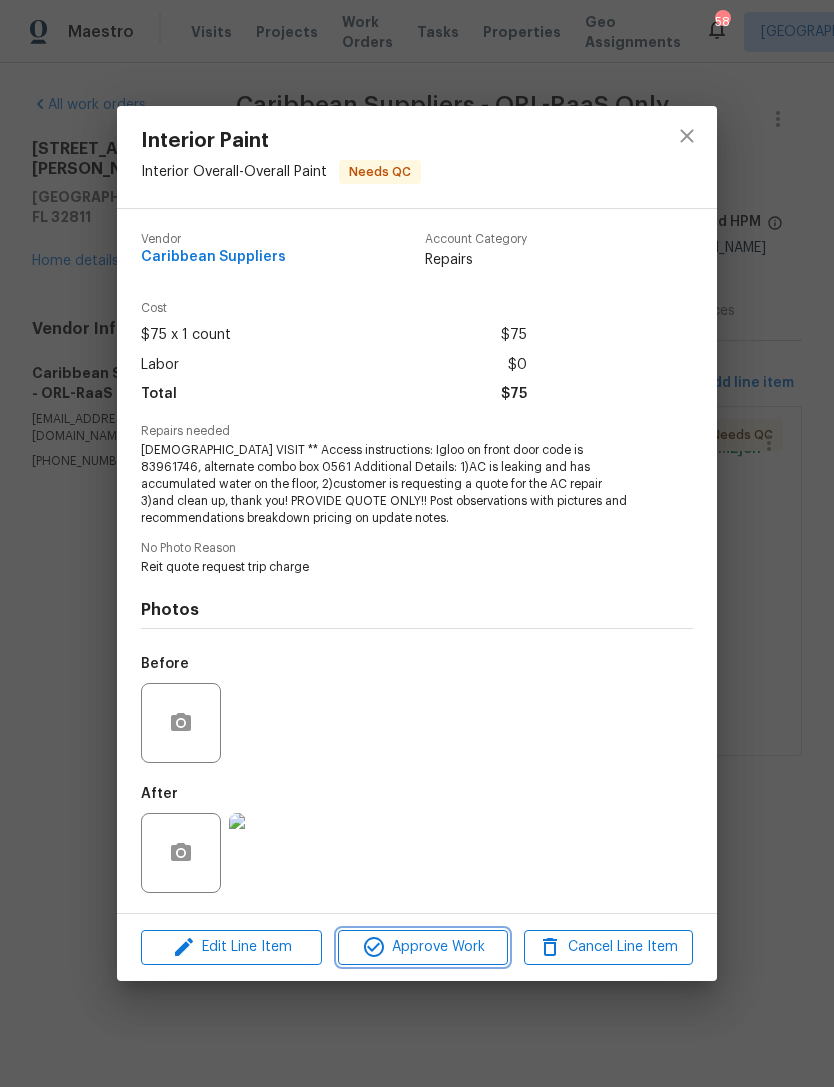 click on "Approve Work" at bounding box center [422, 947] 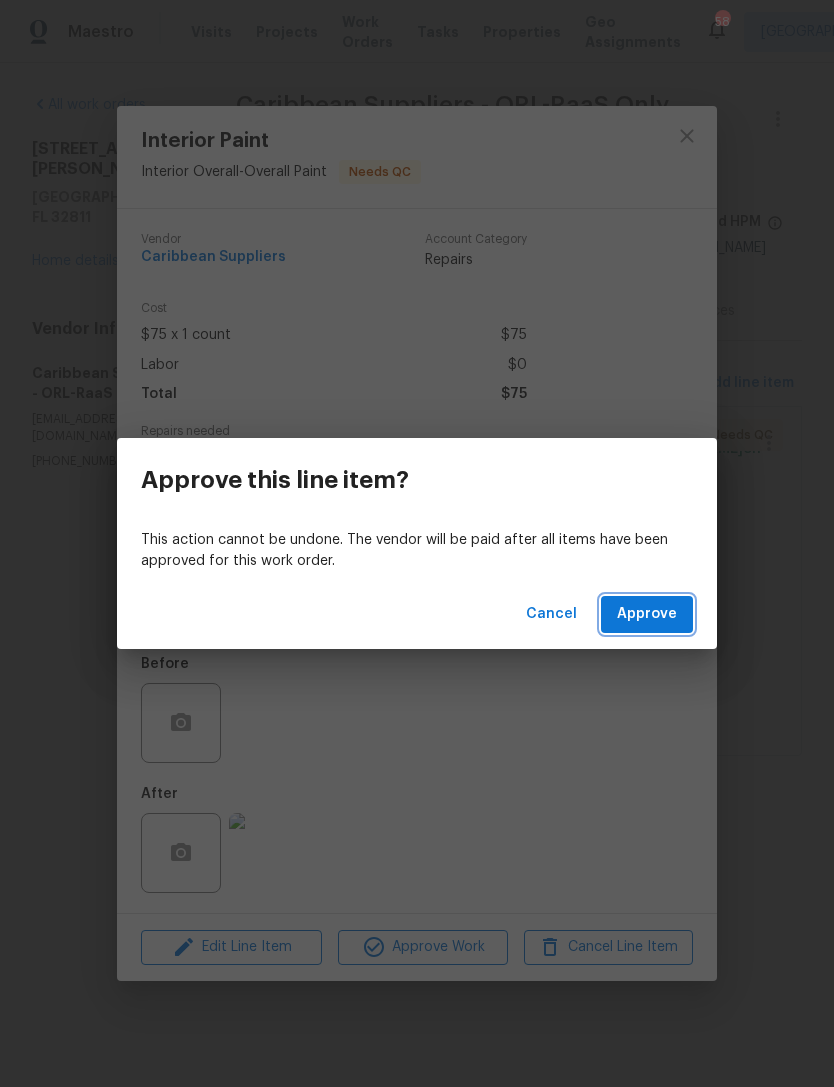 click on "Approve" at bounding box center [647, 614] 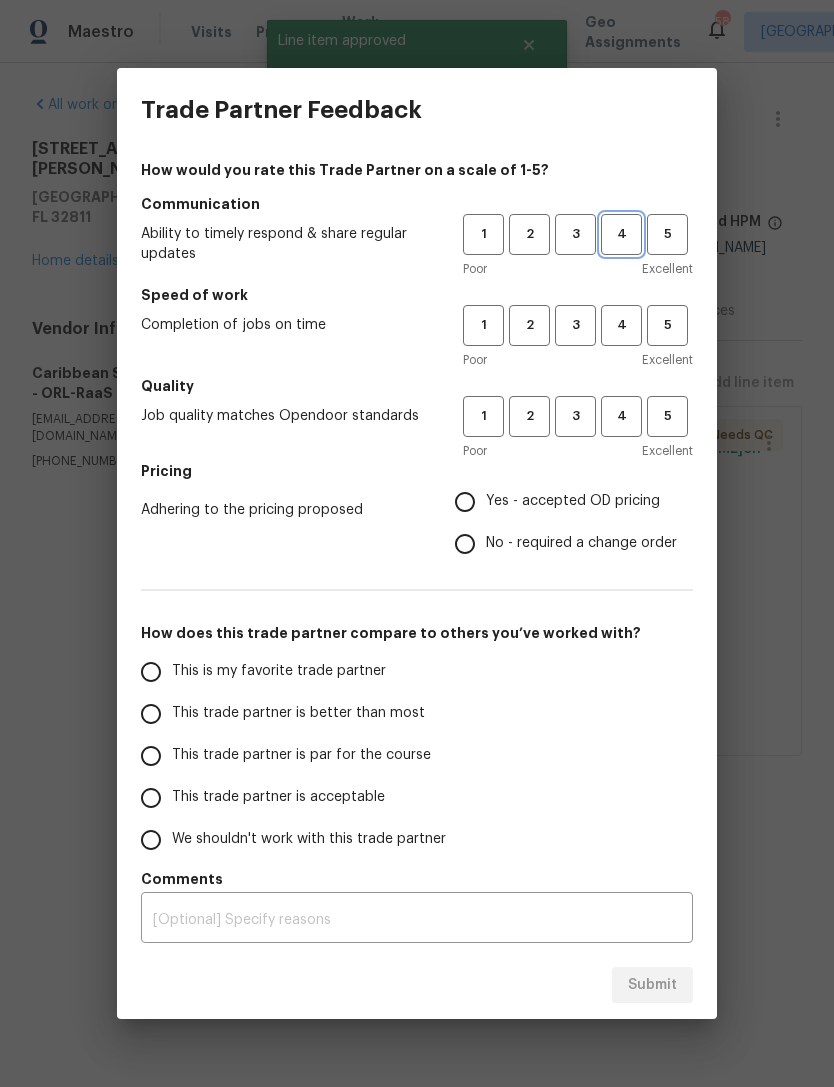click on "4" at bounding box center (621, 234) 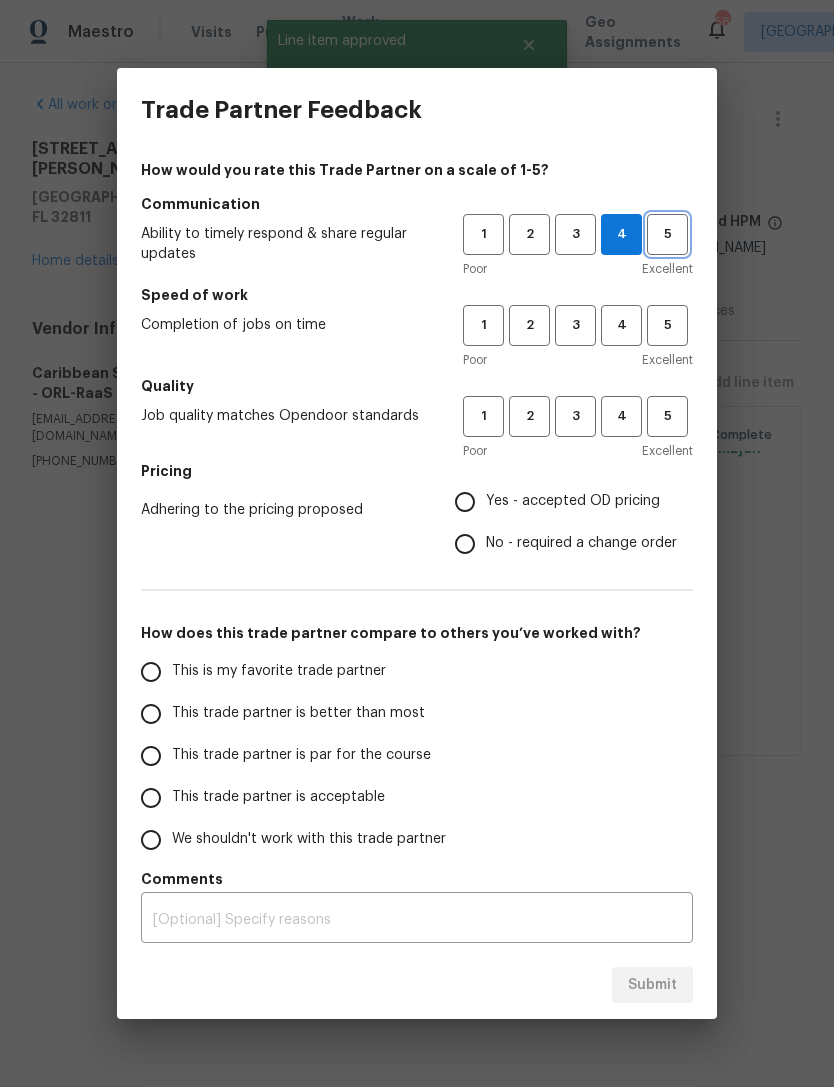 click on "5" at bounding box center (667, 234) 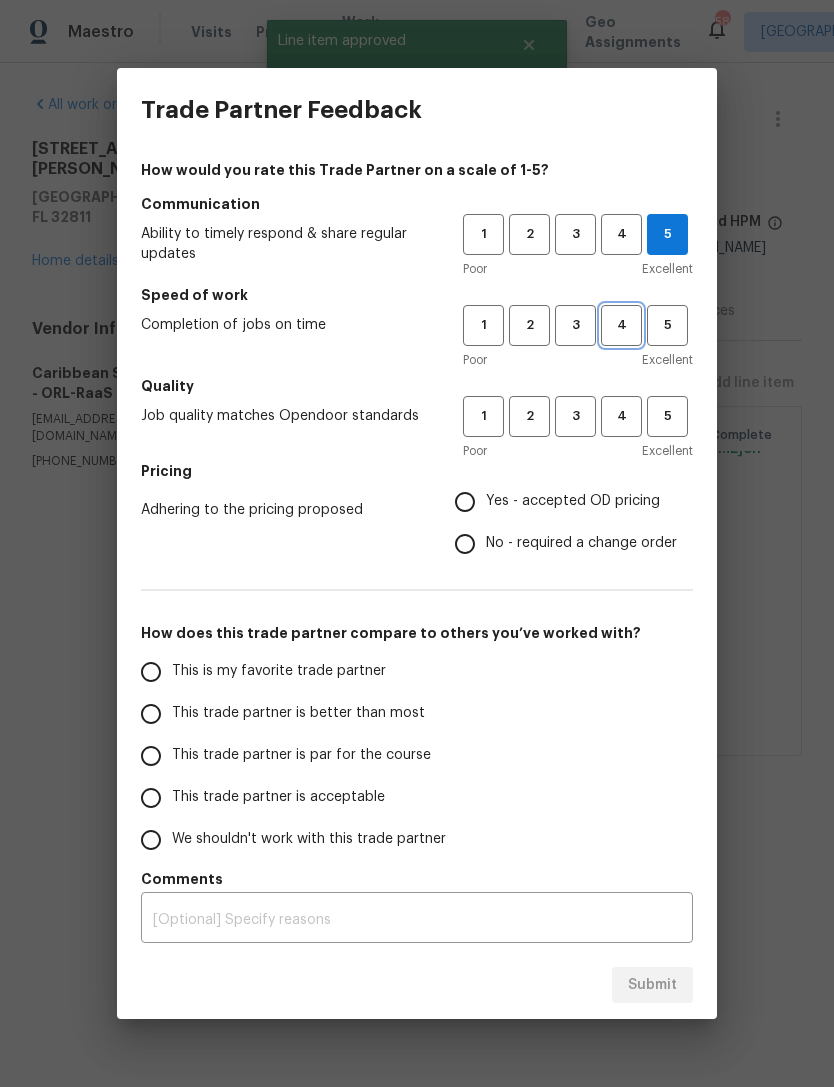 click on "4" at bounding box center [621, 325] 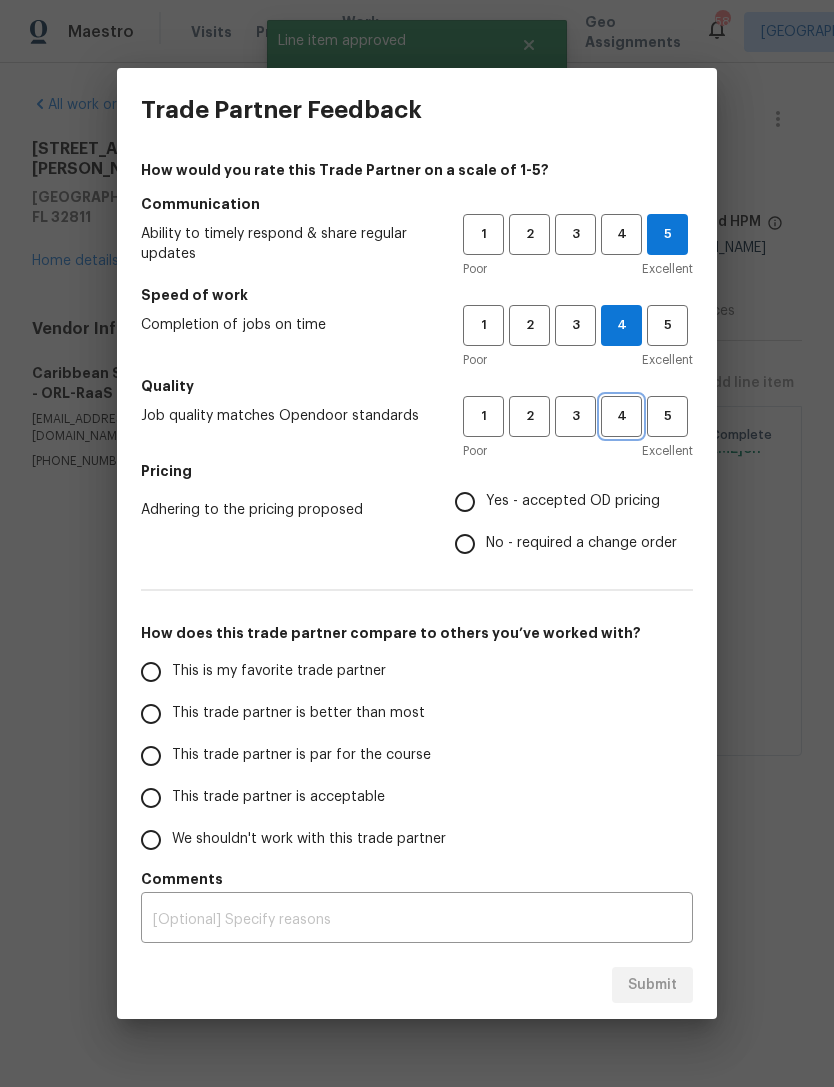 click on "4" at bounding box center [621, 416] 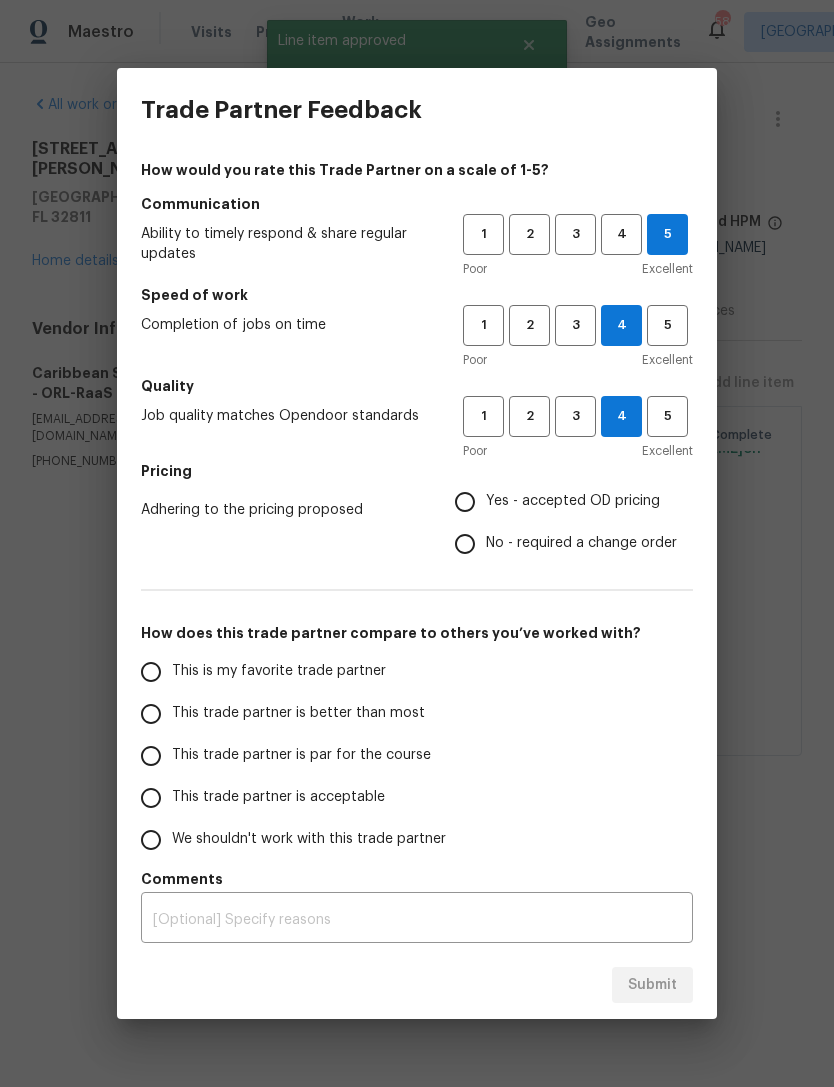 click on "Yes - accepted OD pricing" at bounding box center [465, 502] 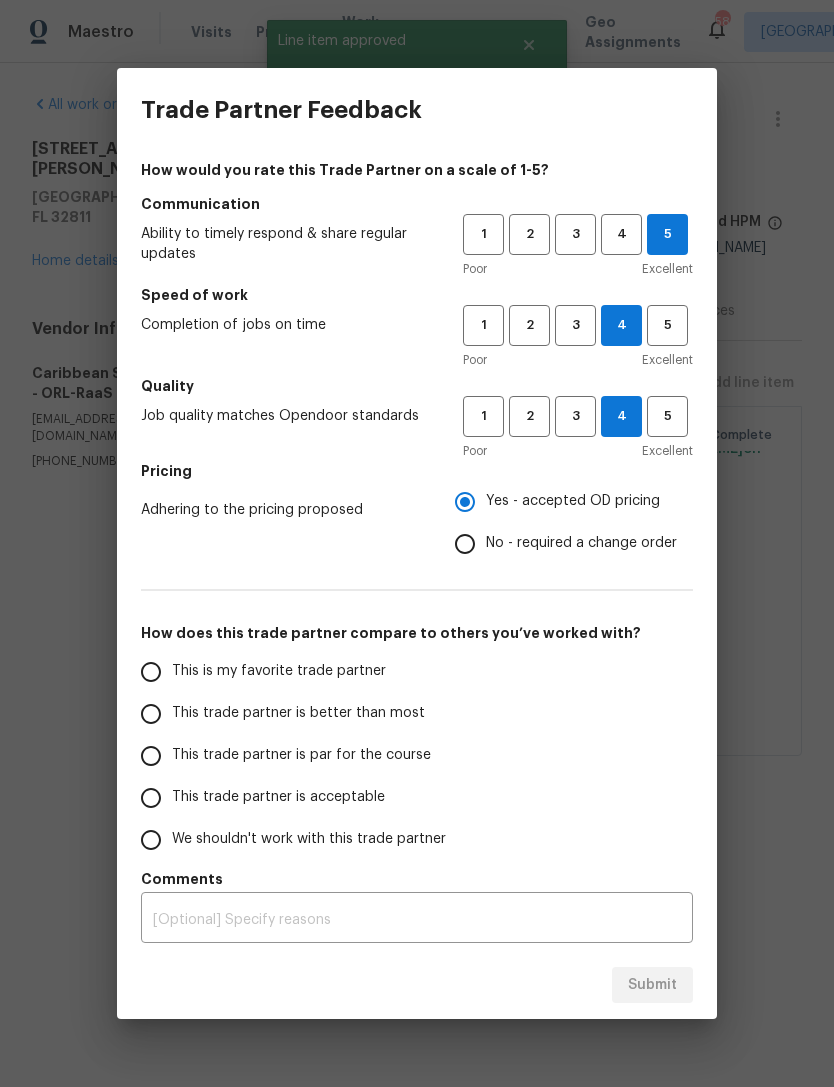 click on "This trade partner is better than most" at bounding box center [151, 714] 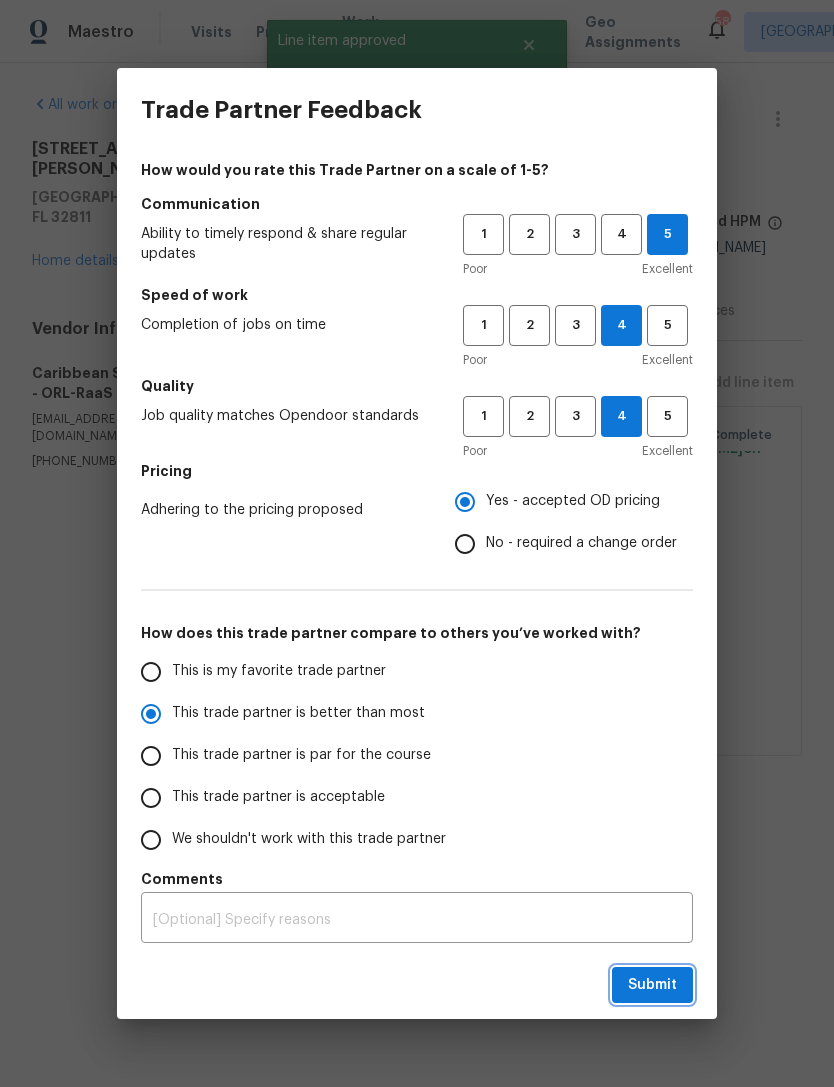 click on "Submit" at bounding box center [652, 985] 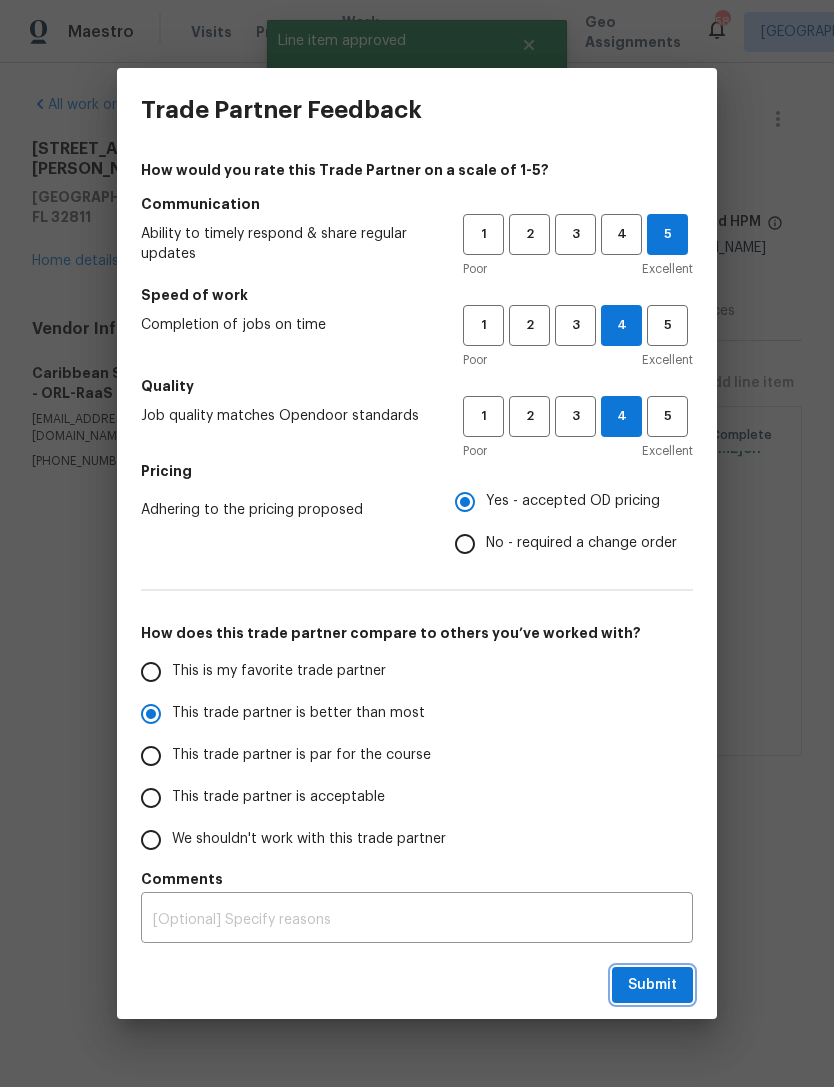 radio on "true" 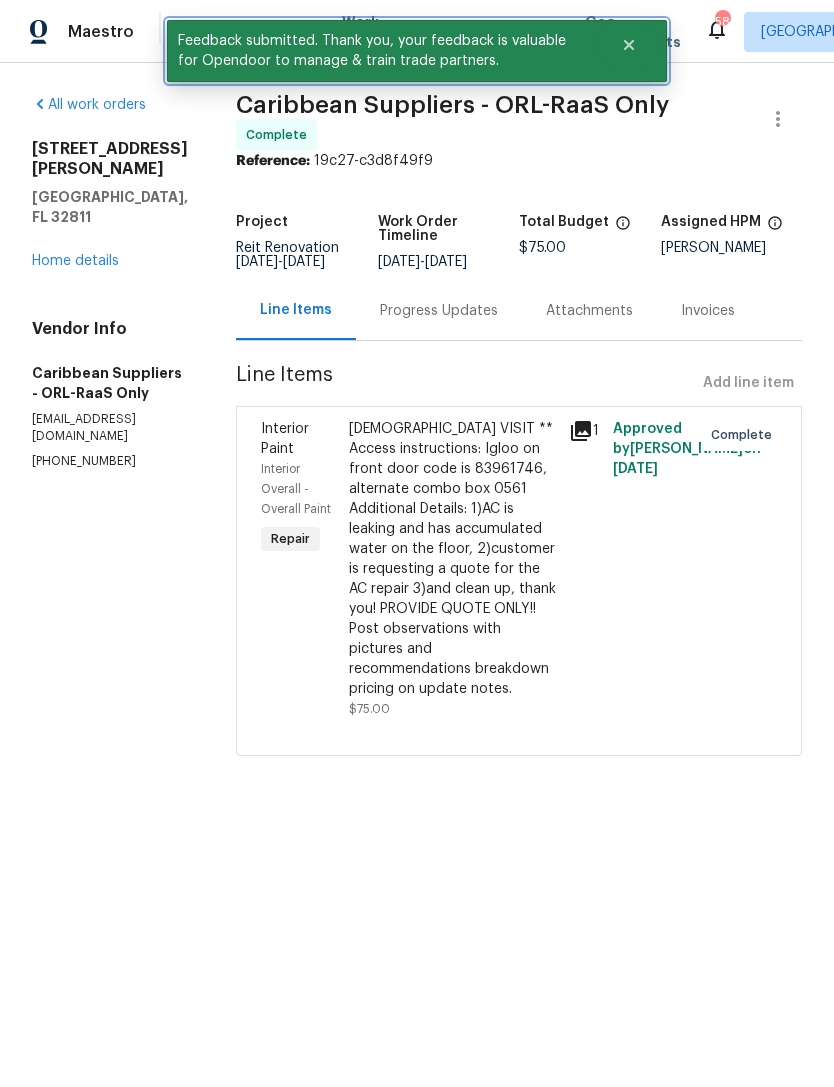 click at bounding box center (629, 45) 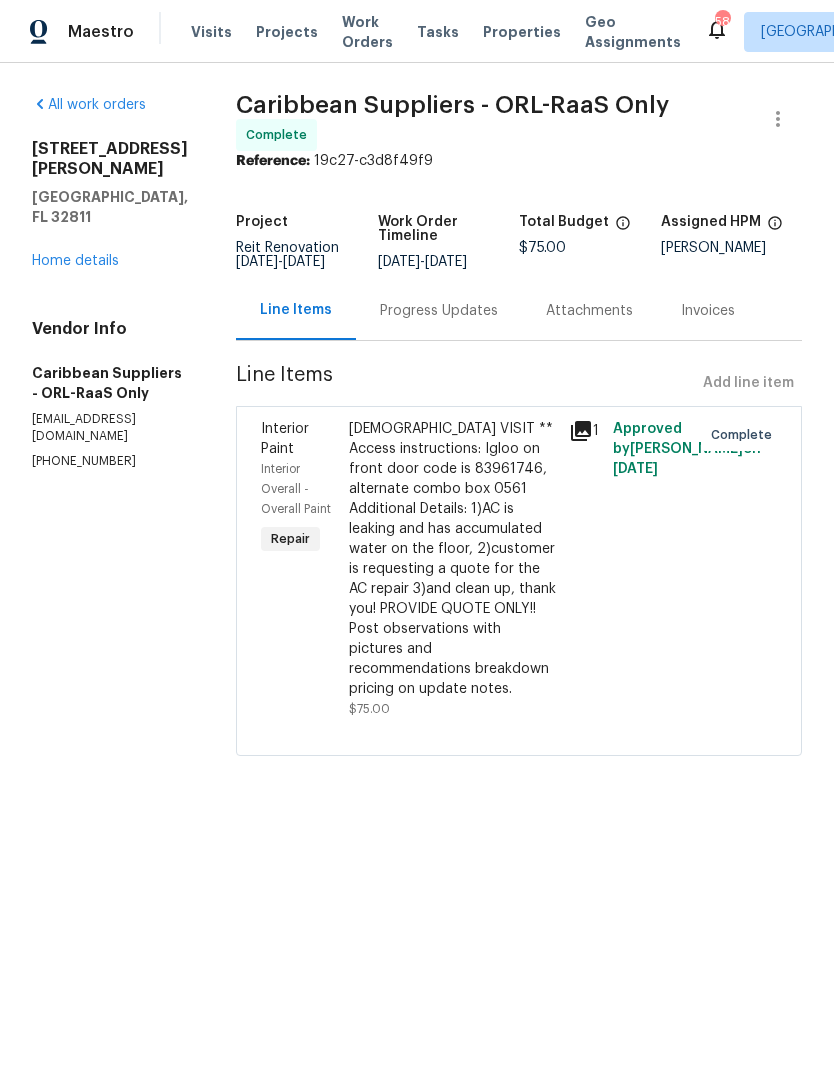 click on "Work Orders" at bounding box center [367, 32] 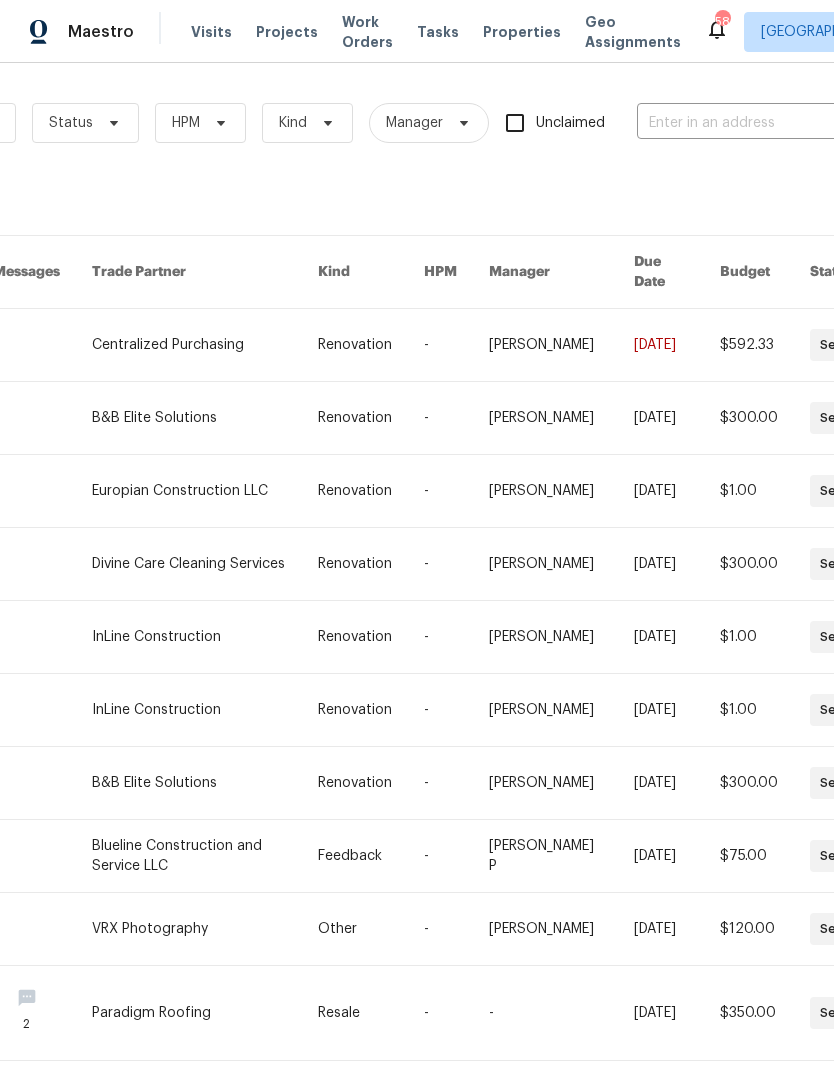 scroll, scrollTop: 0, scrollLeft: 215, axis: horizontal 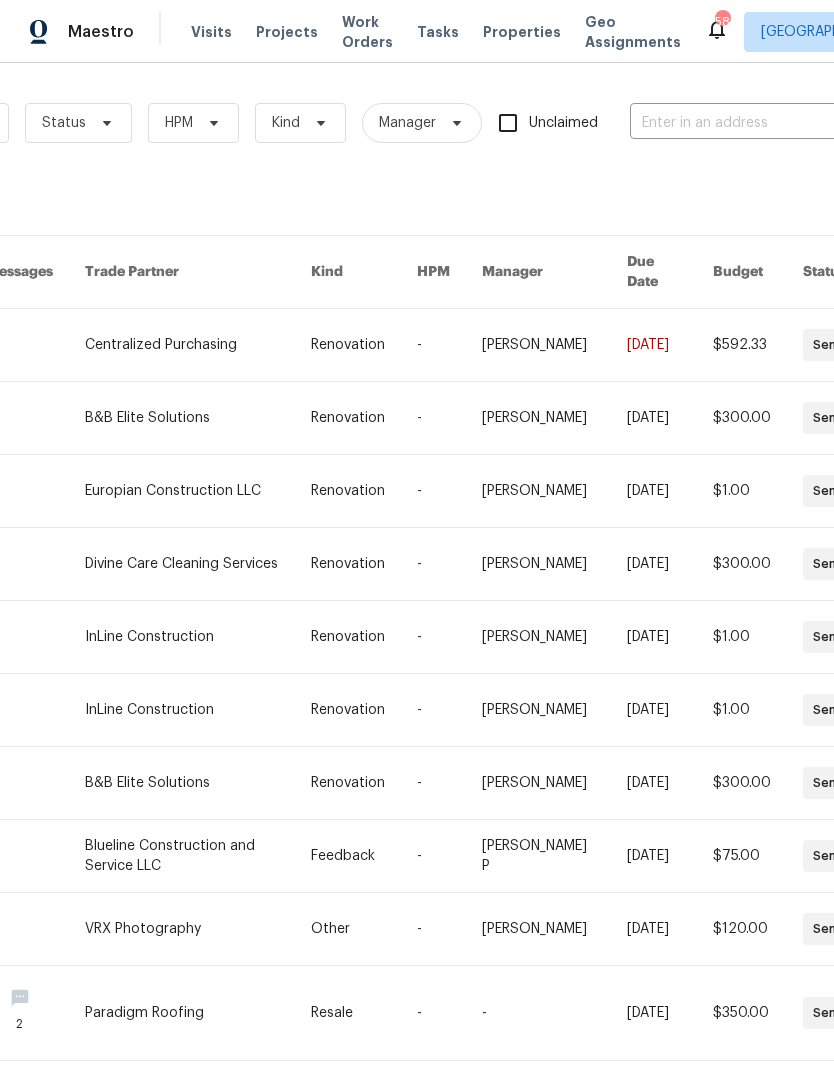 click at bounding box center [730, 123] 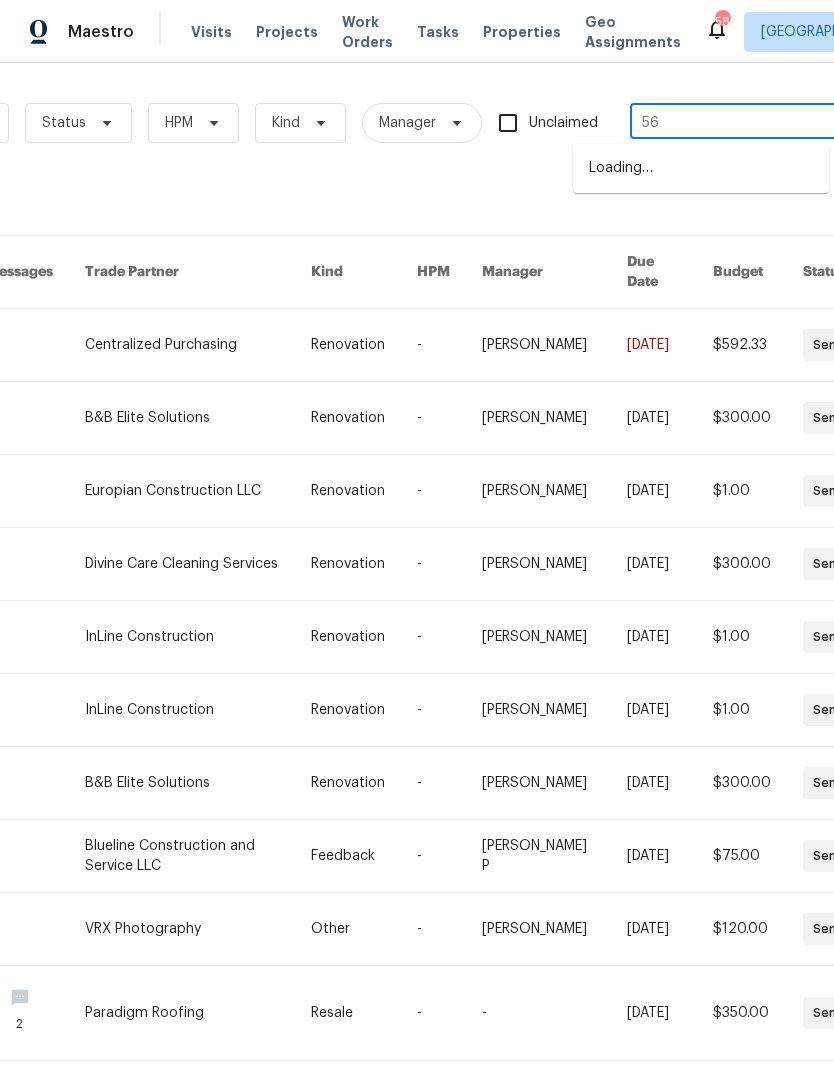 type on "5" 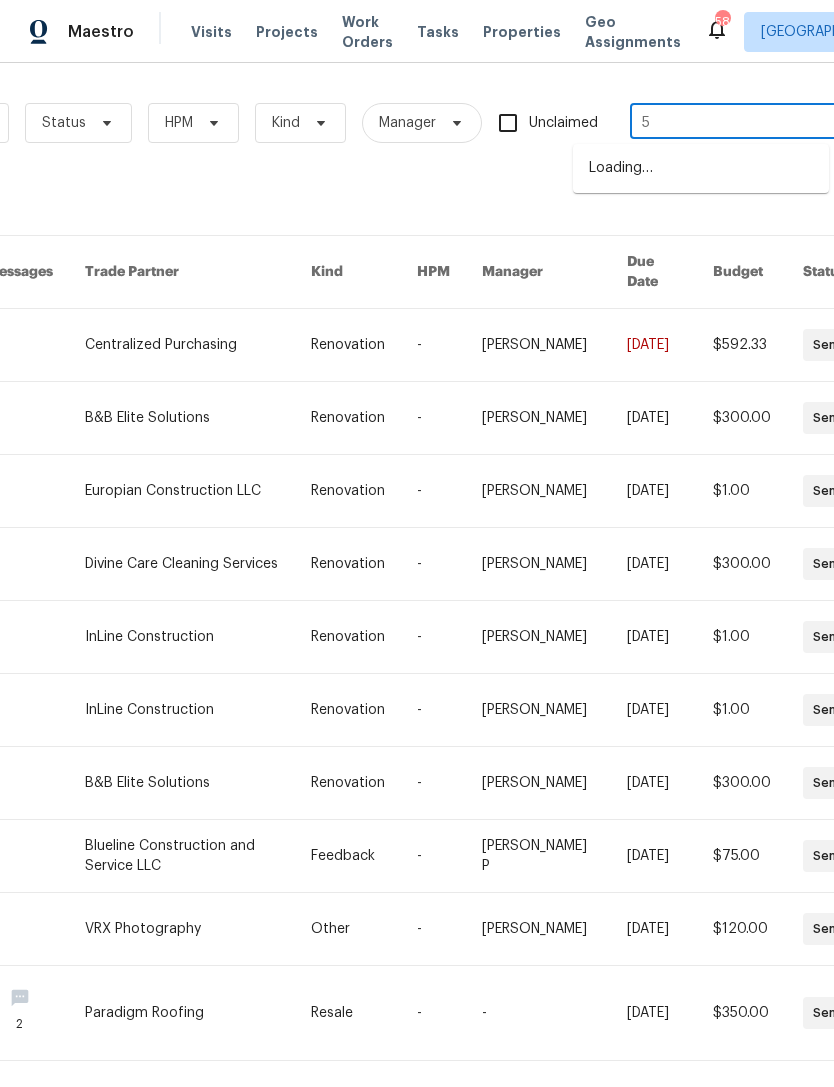 type 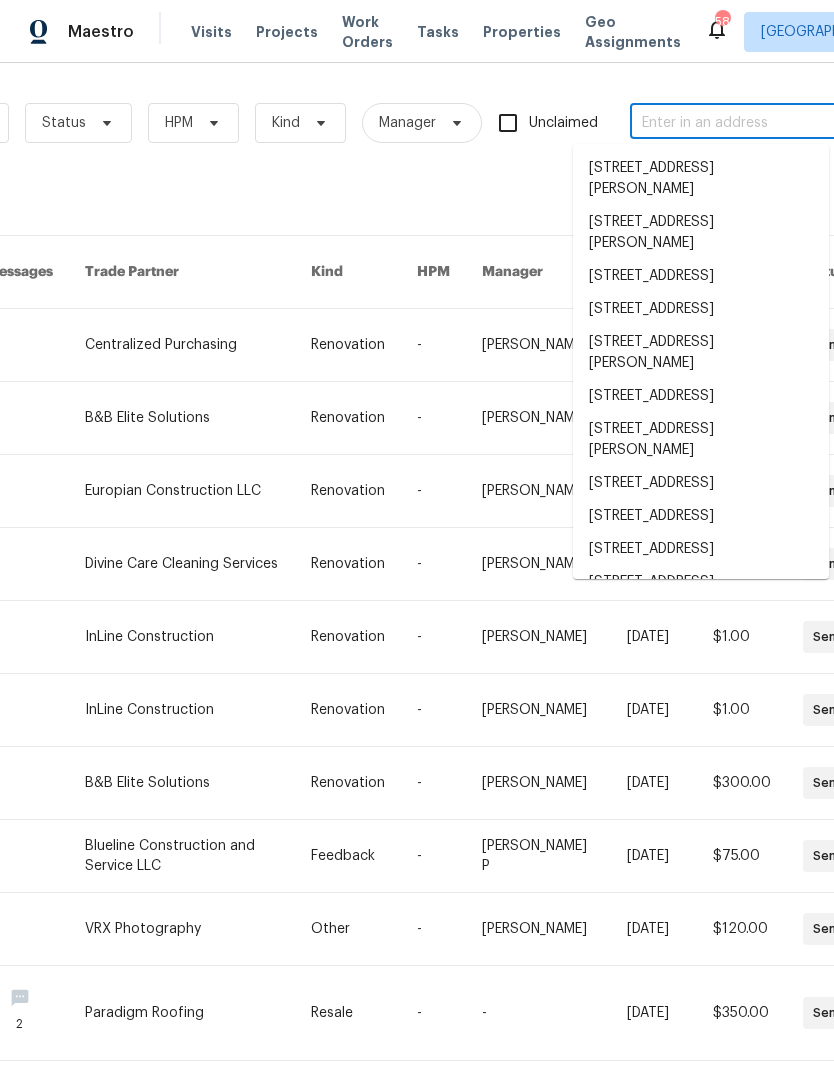 click on "Projects" at bounding box center [287, 32] 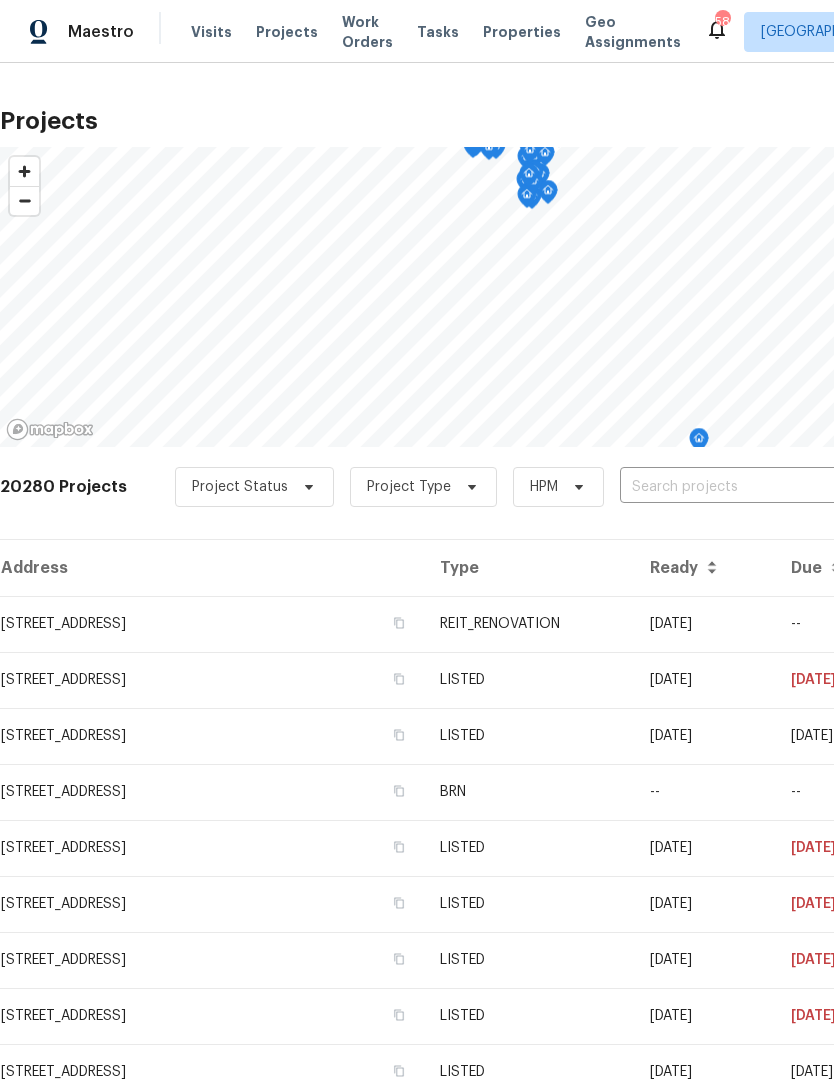 click at bounding box center (734, 487) 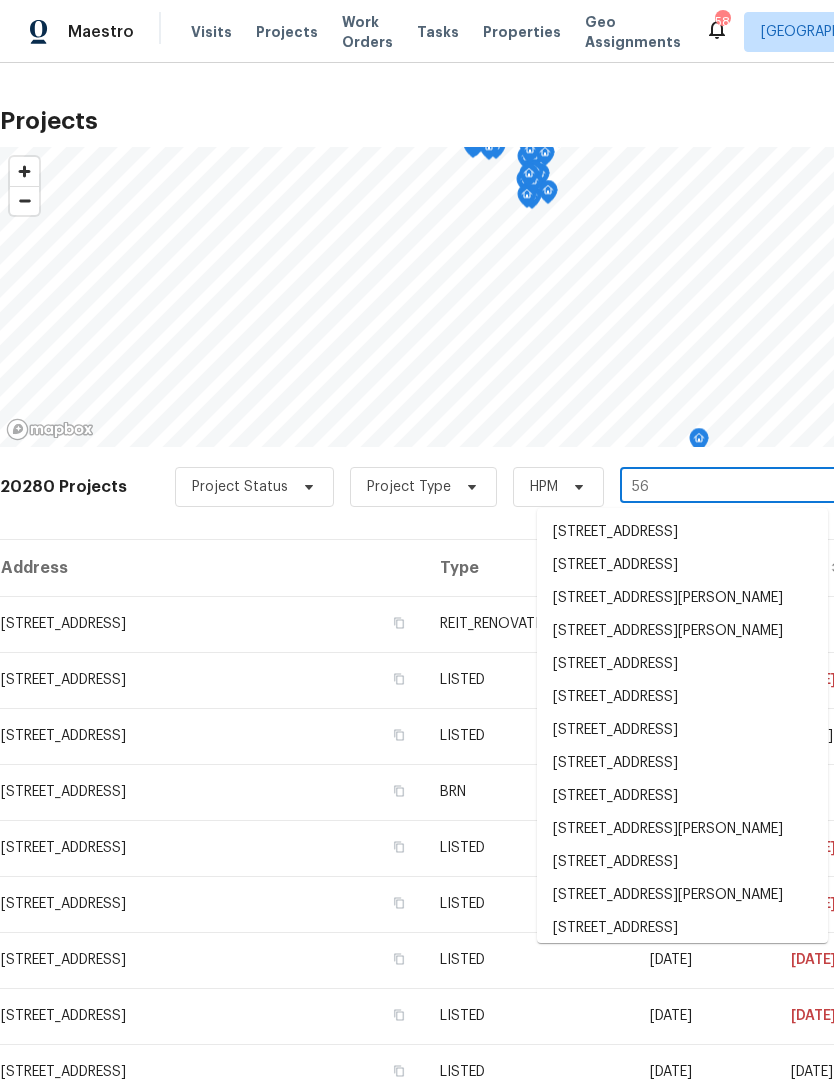 type on "5" 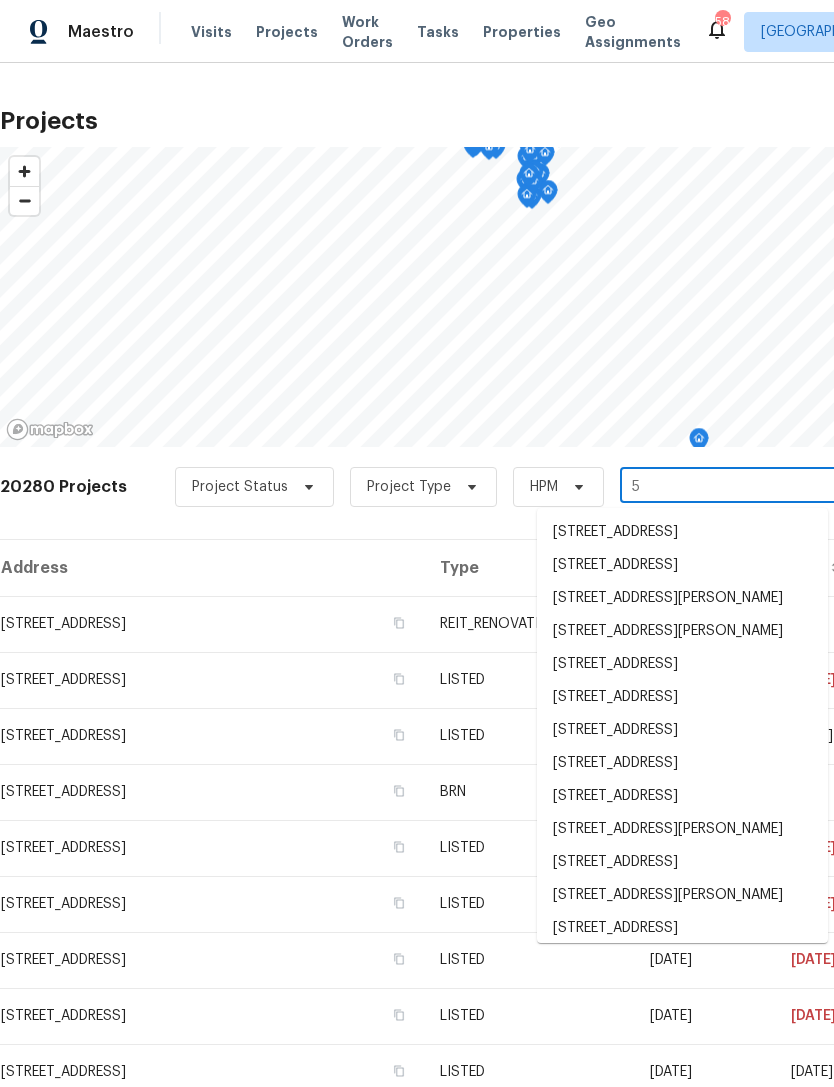 type 